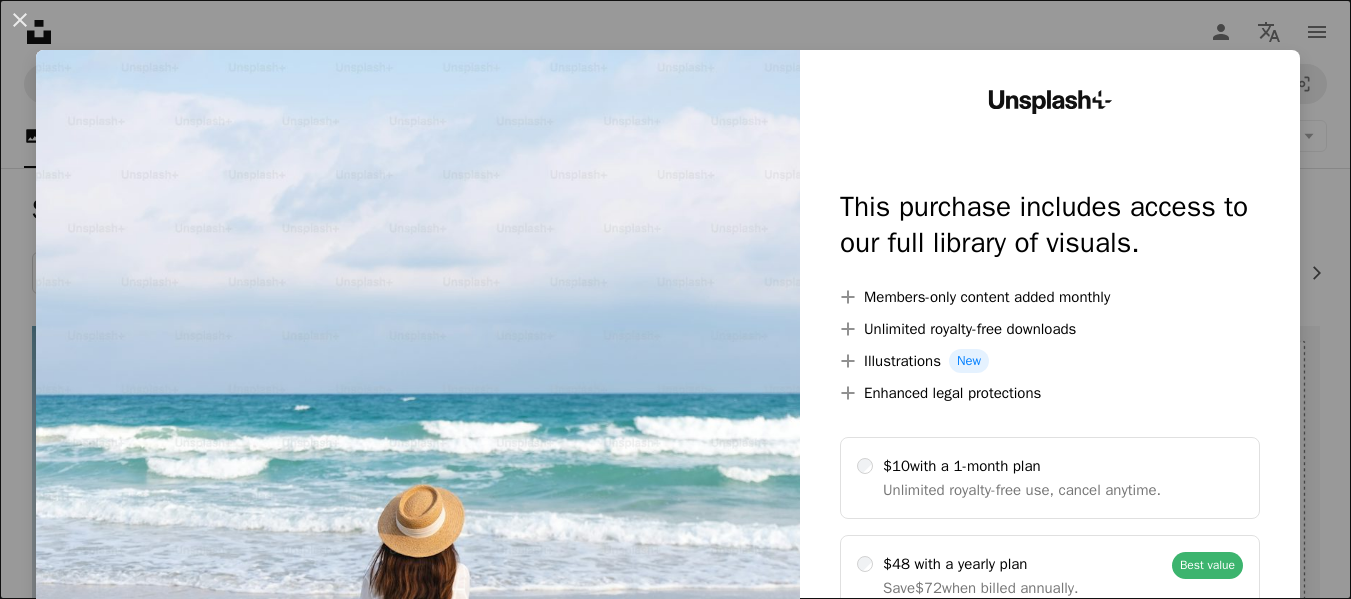 scroll, scrollTop: 12571, scrollLeft: 0, axis: vertical 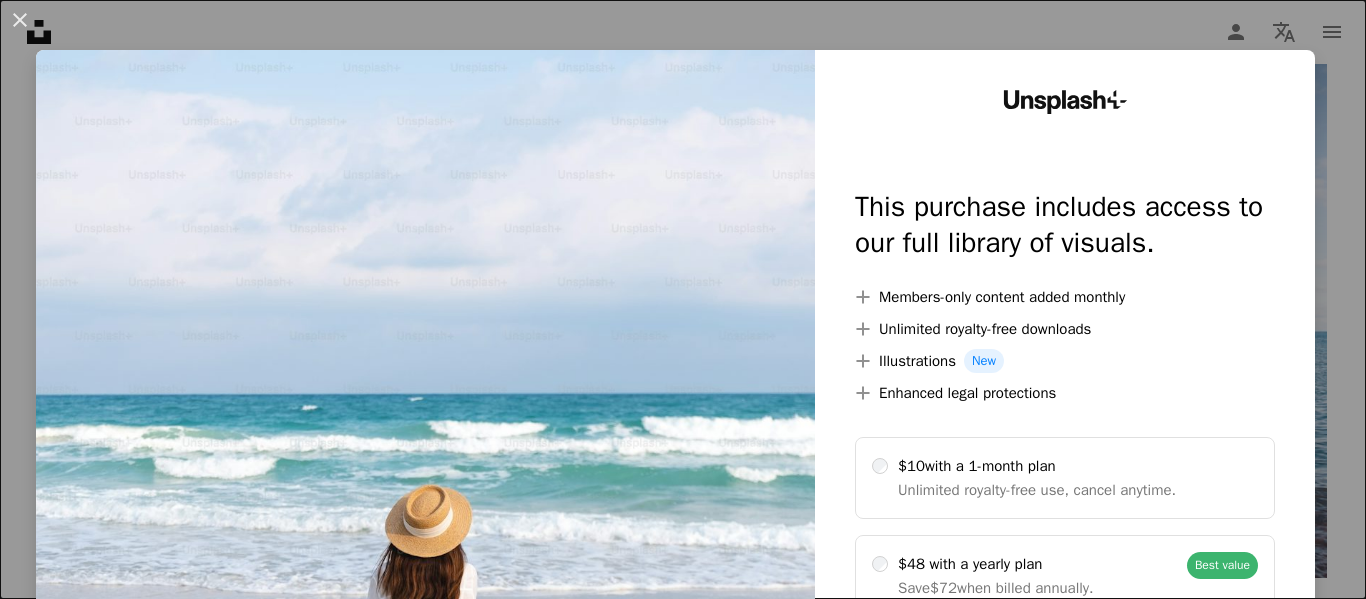 click on "An X shape" at bounding box center [20, 20] 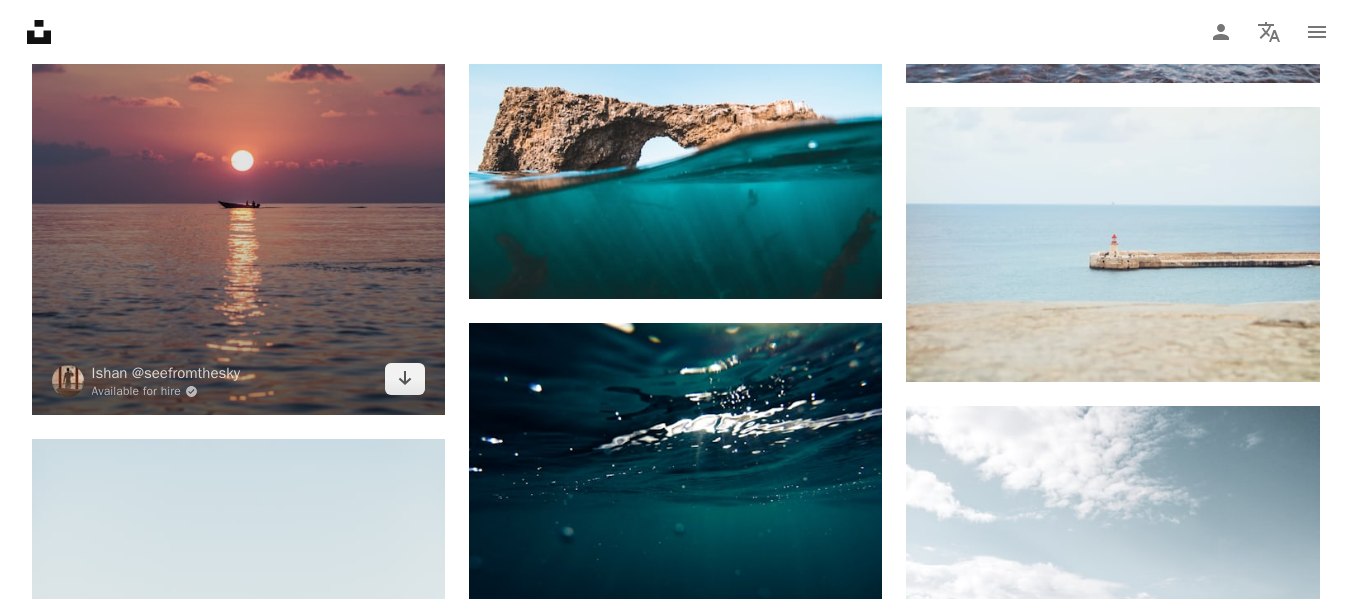 scroll, scrollTop: 13071, scrollLeft: 0, axis: vertical 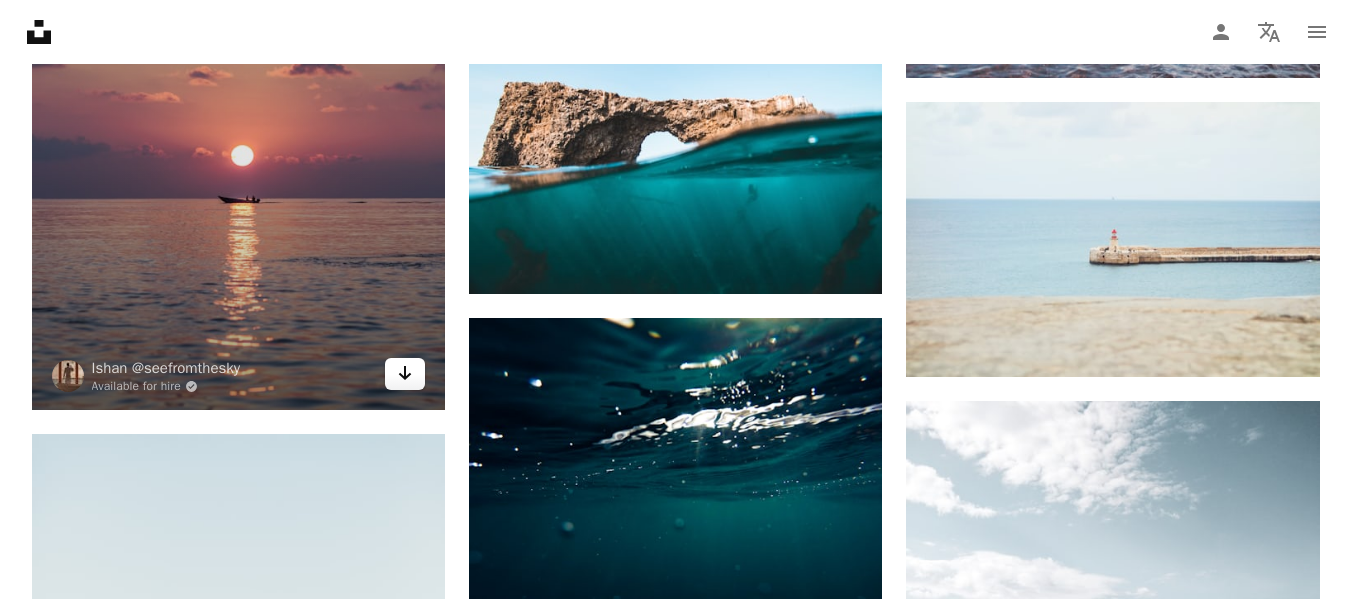 click 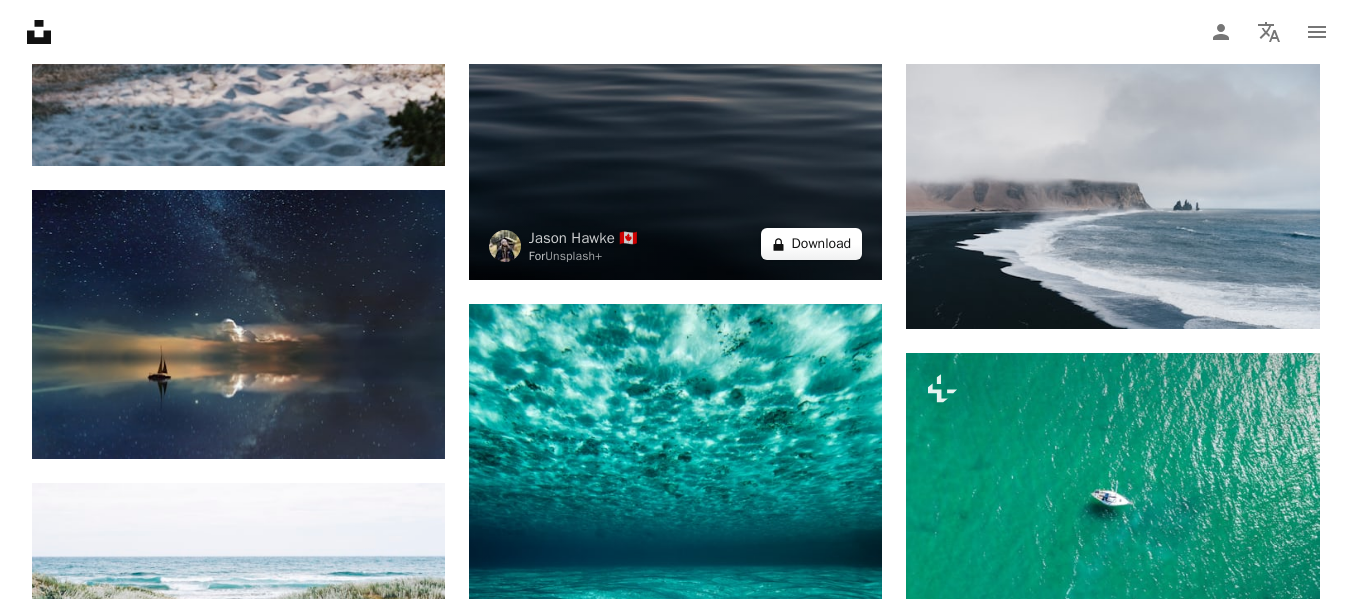 scroll, scrollTop: 14071, scrollLeft: 0, axis: vertical 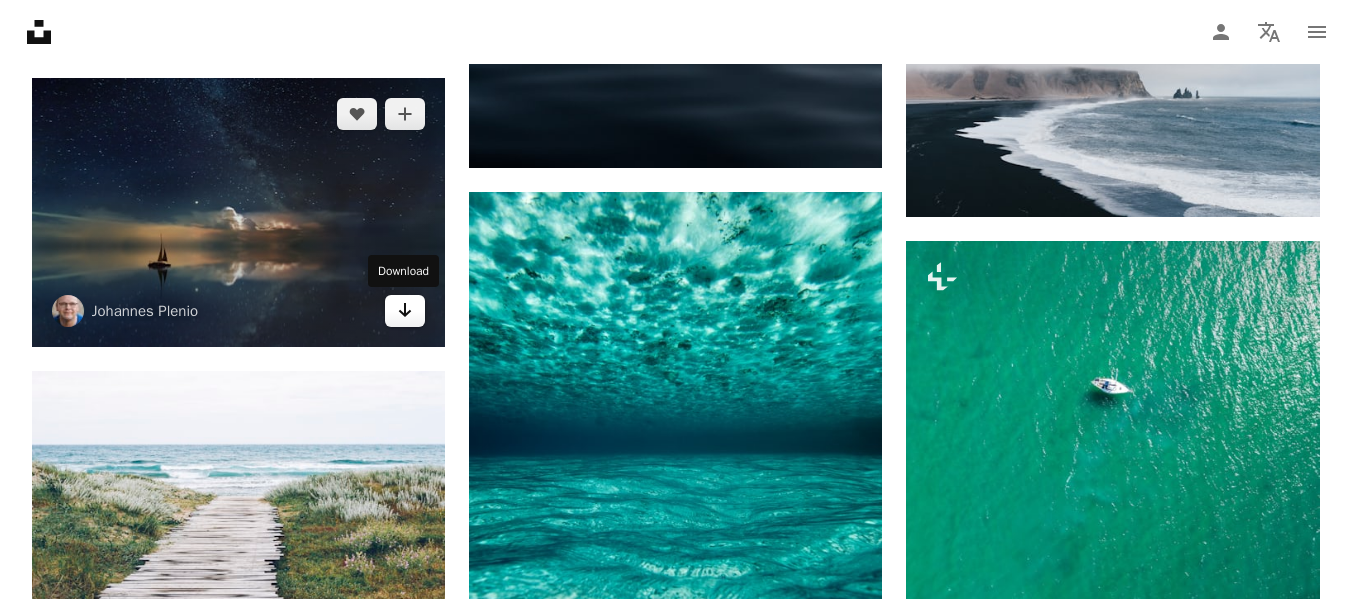 click on "Arrow pointing down" 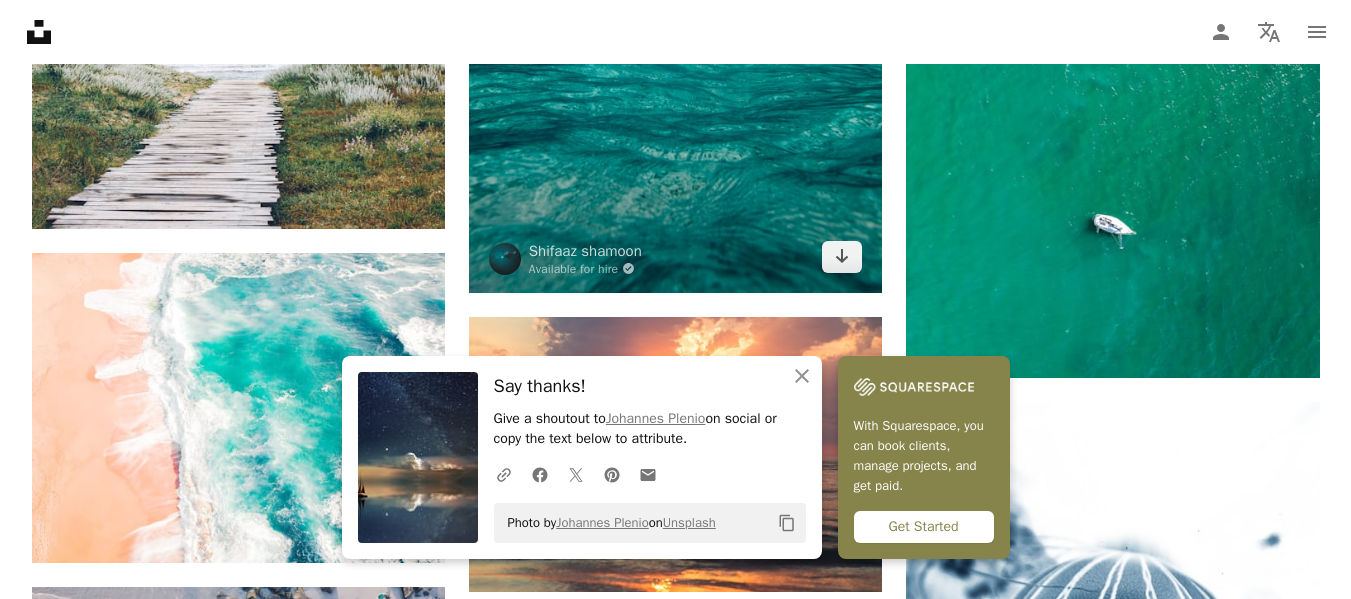 scroll, scrollTop: 14471, scrollLeft: 0, axis: vertical 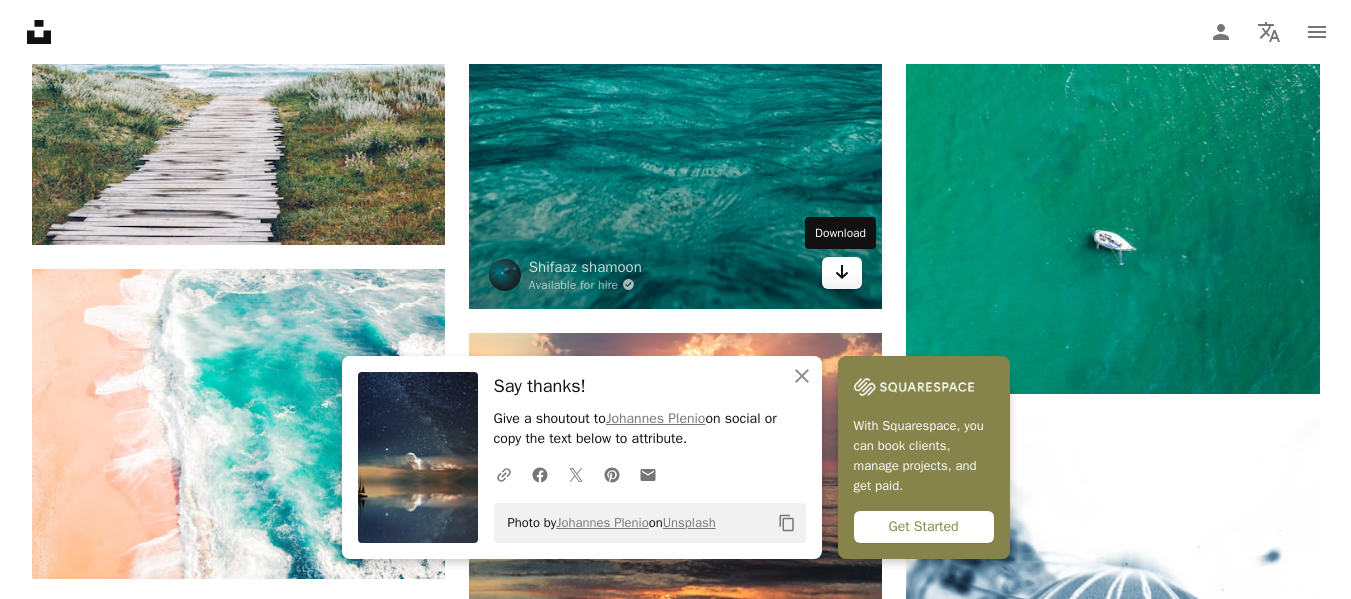 click on "Arrow pointing down" 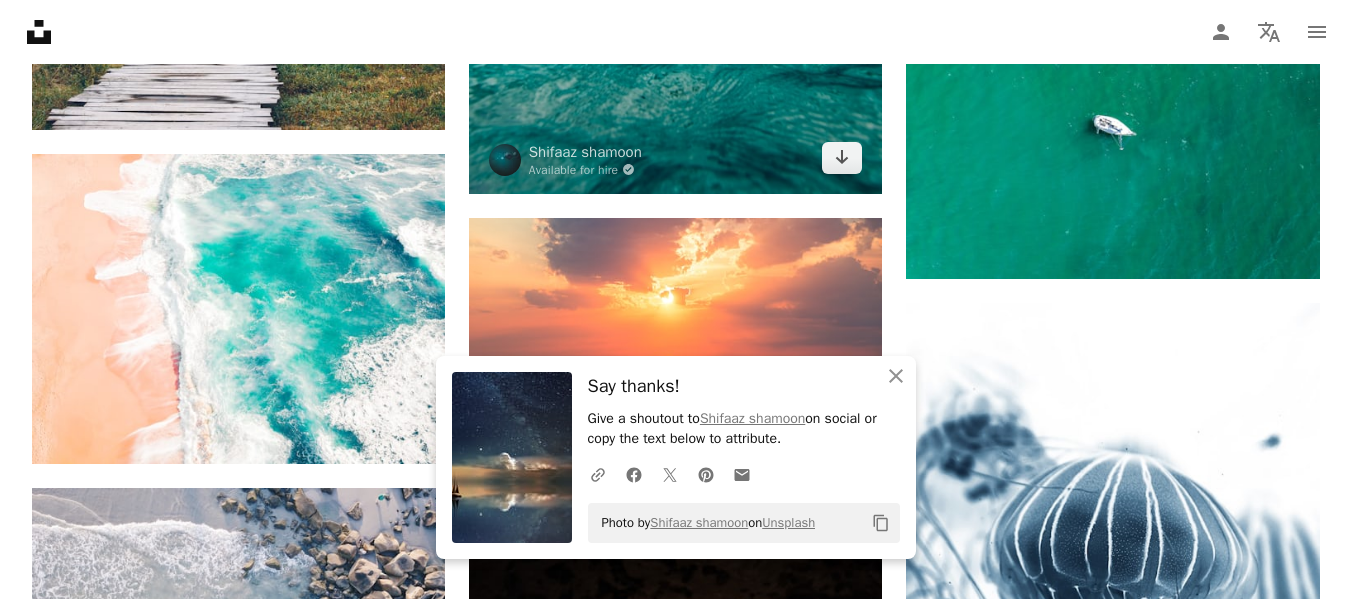 scroll, scrollTop: 14771, scrollLeft: 0, axis: vertical 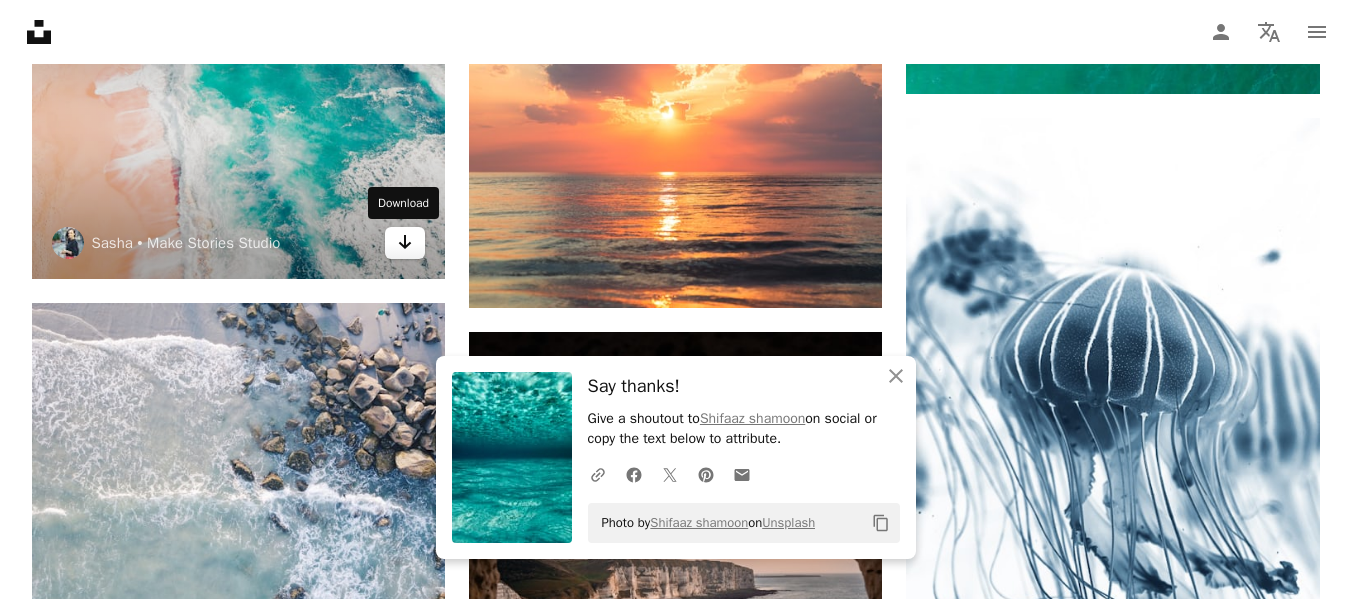 click on "Arrow pointing down" 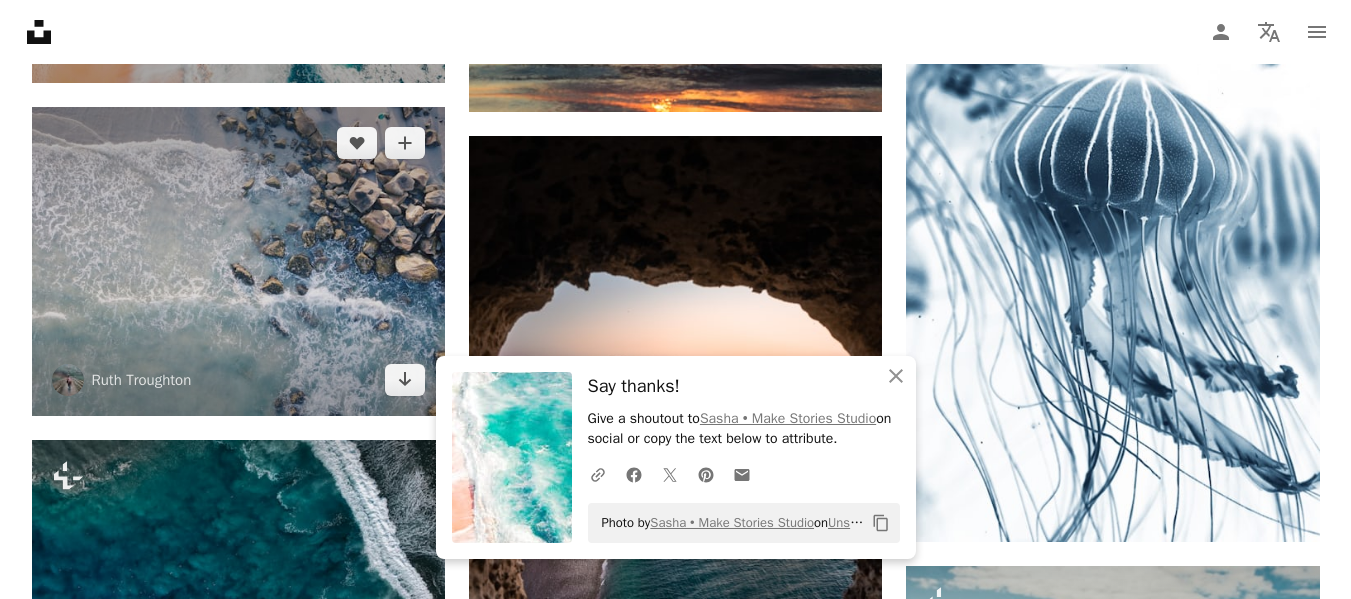 scroll, scrollTop: 14971, scrollLeft: 0, axis: vertical 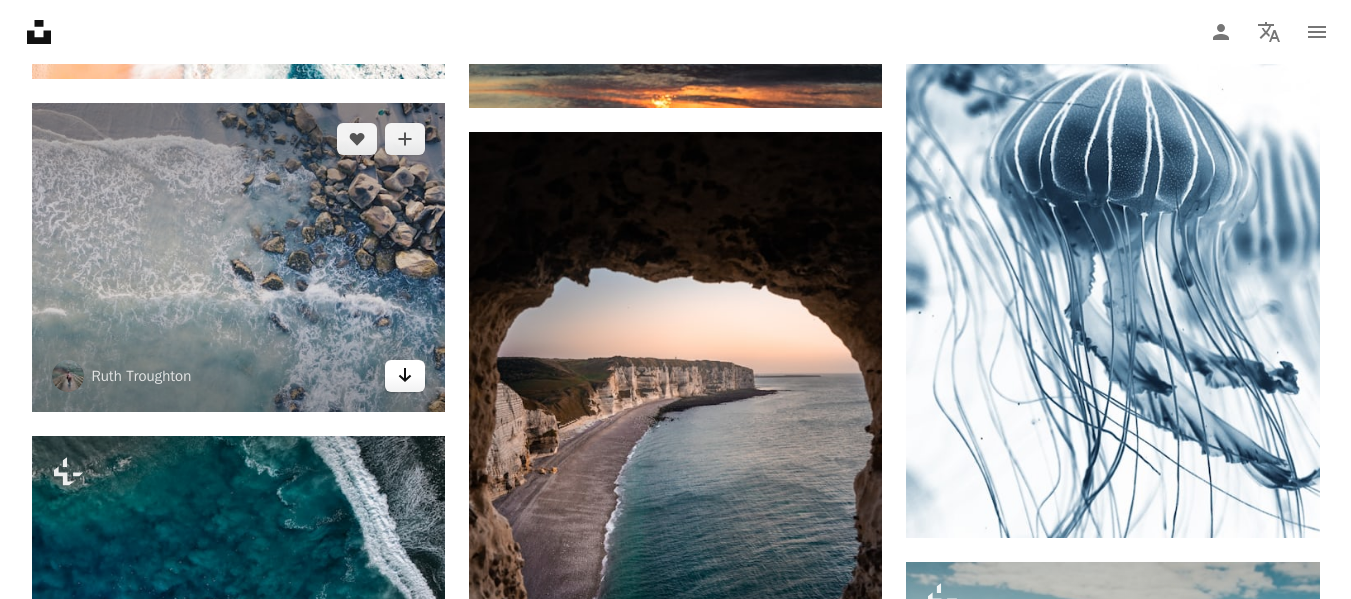 click on "Arrow pointing down" 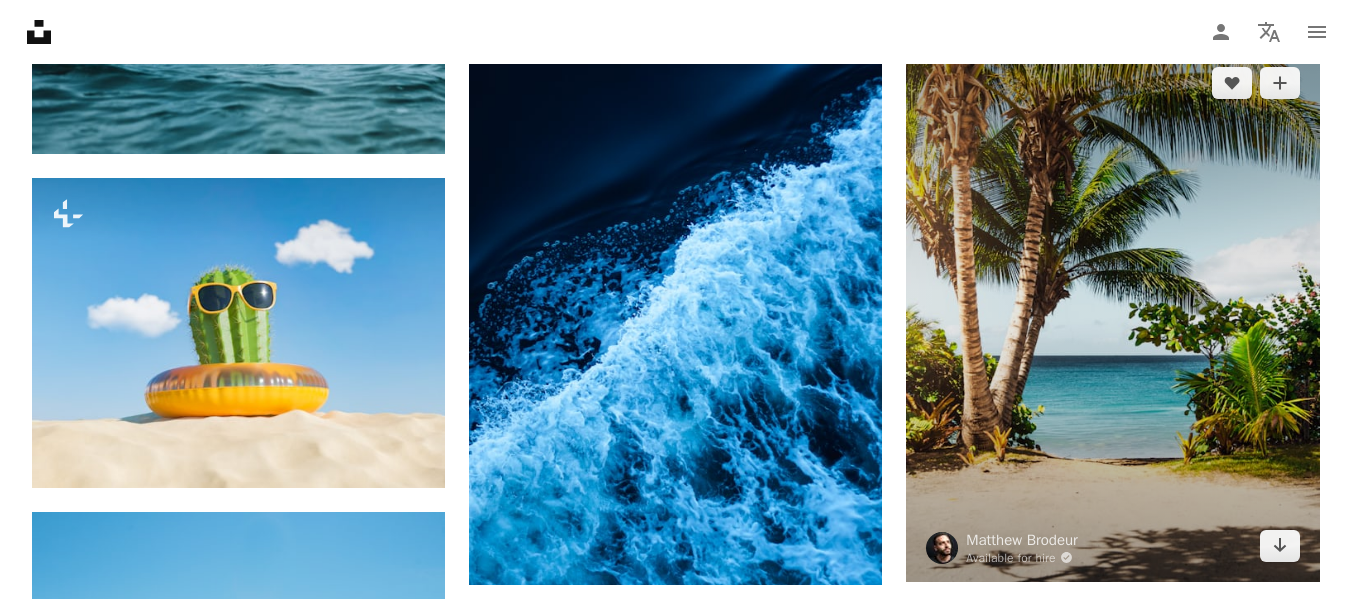 scroll, scrollTop: 15871, scrollLeft: 0, axis: vertical 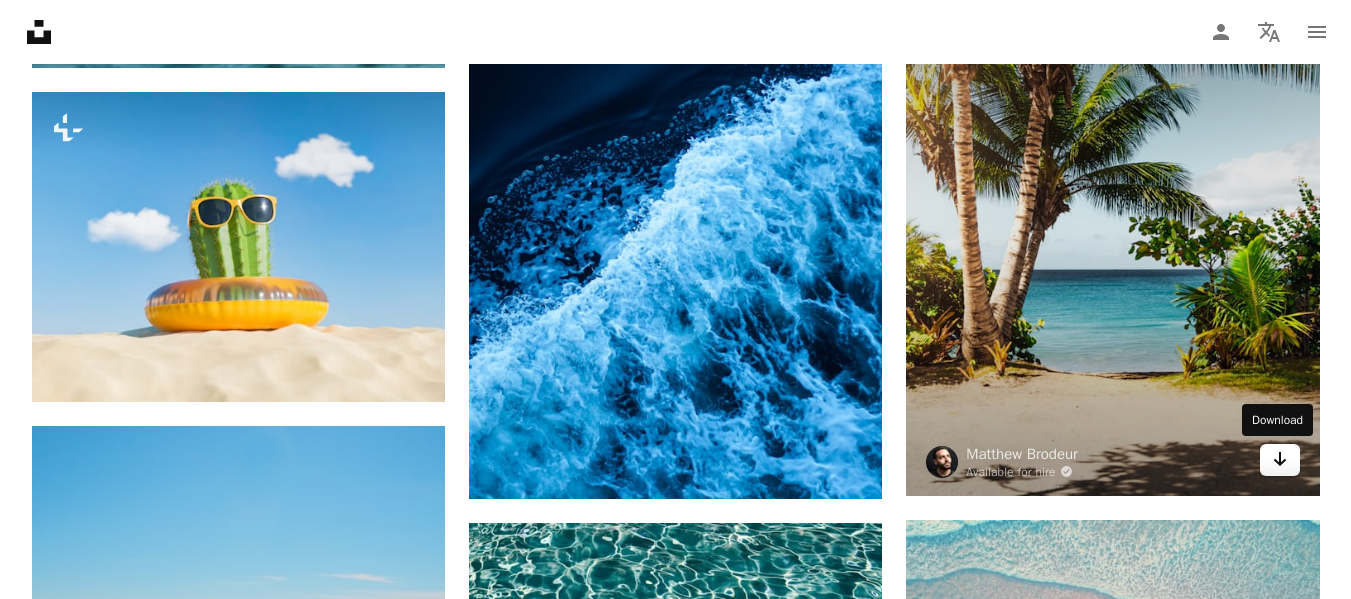 click on "Arrow pointing down" at bounding box center [1280, 460] 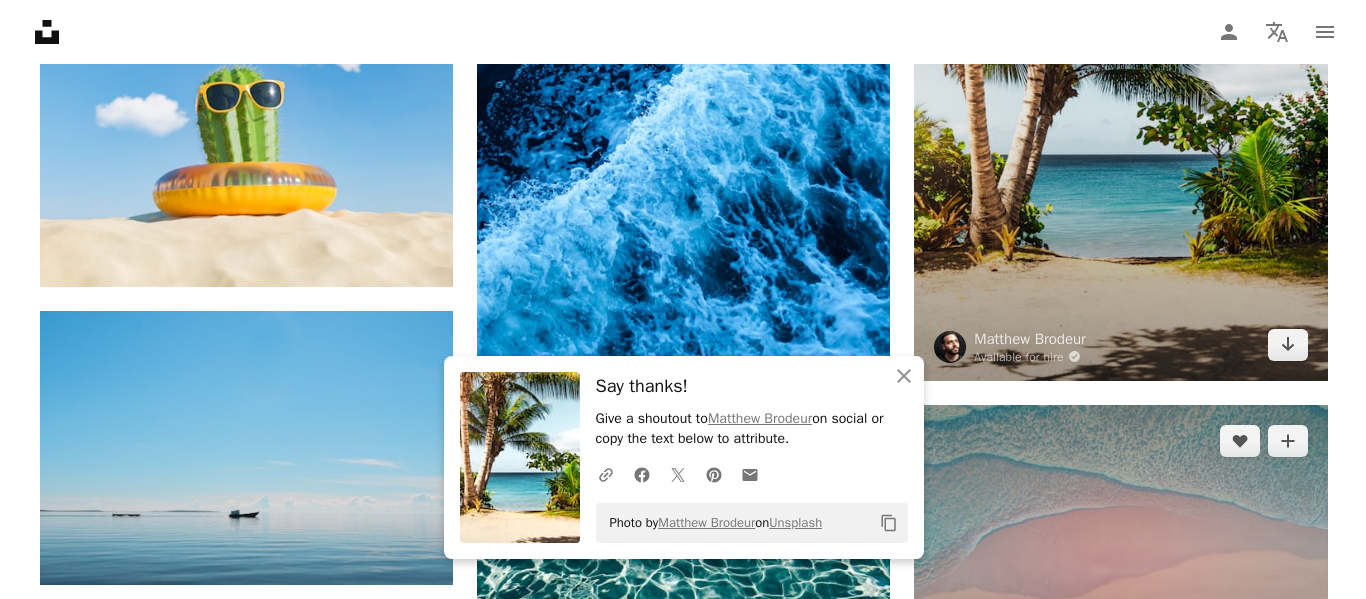 scroll, scrollTop: 16171, scrollLeft: 0, axis: vertical 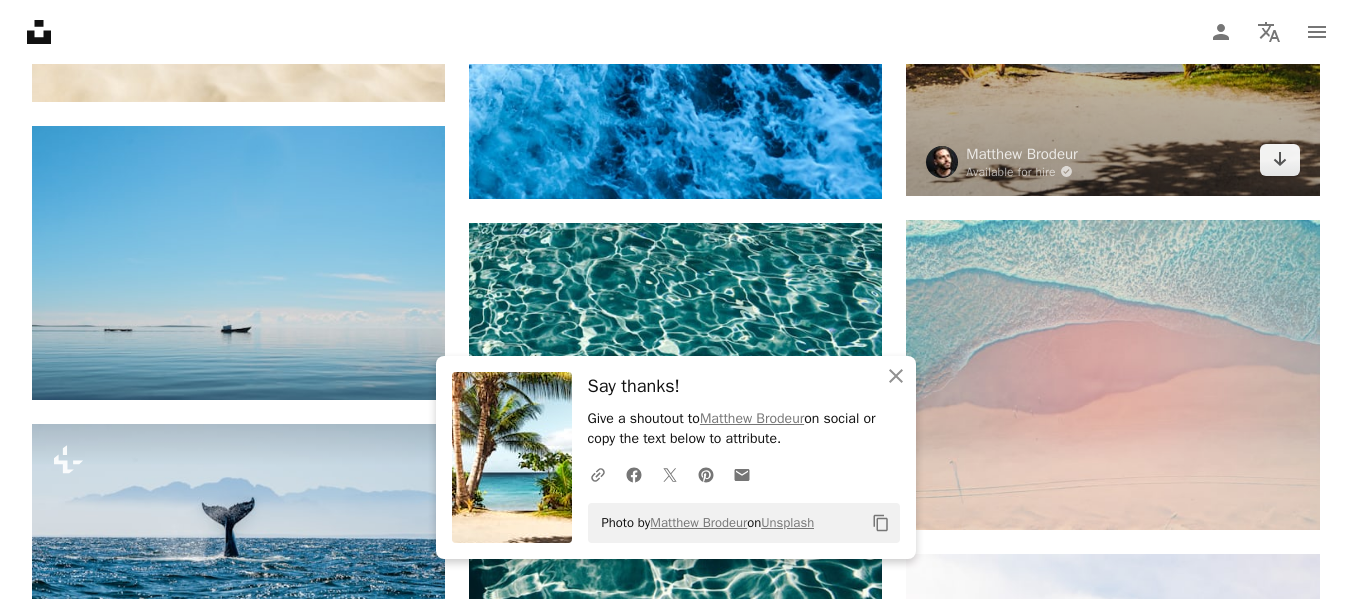 click at bounding box center (1112, -72) 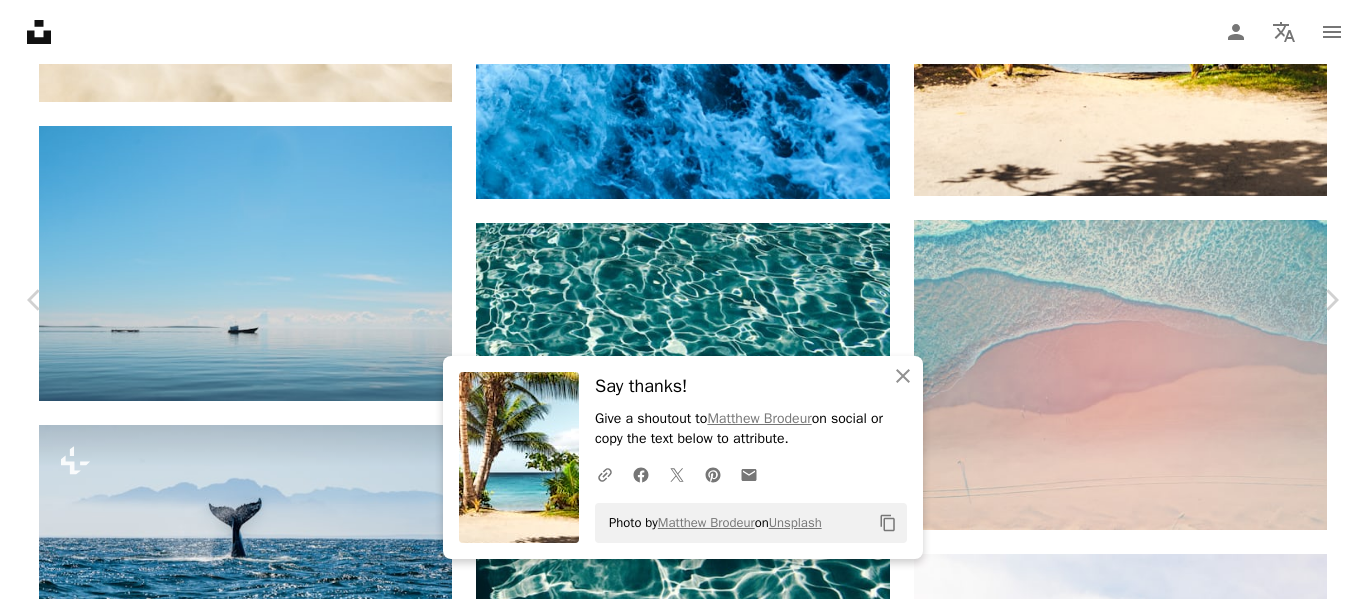 scroll, scrollTop: 1400, scrollLeft: 0, axis: vertical 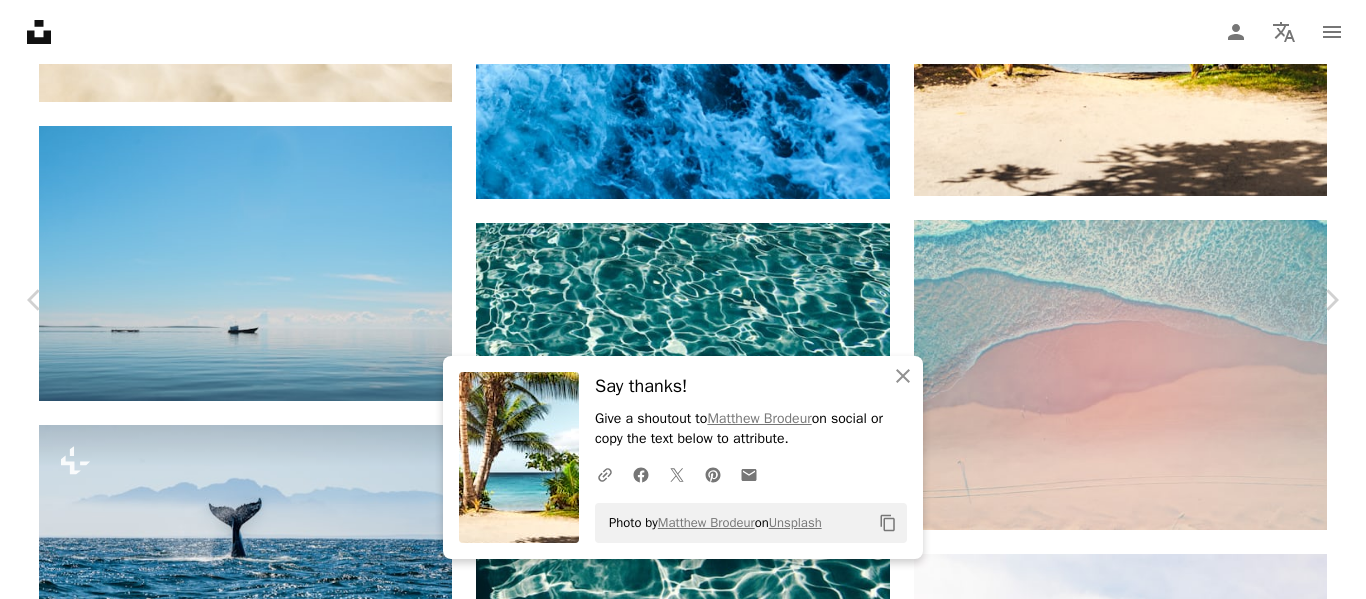 click on "Arrow pointing down" at bounding box center [426, 4115] 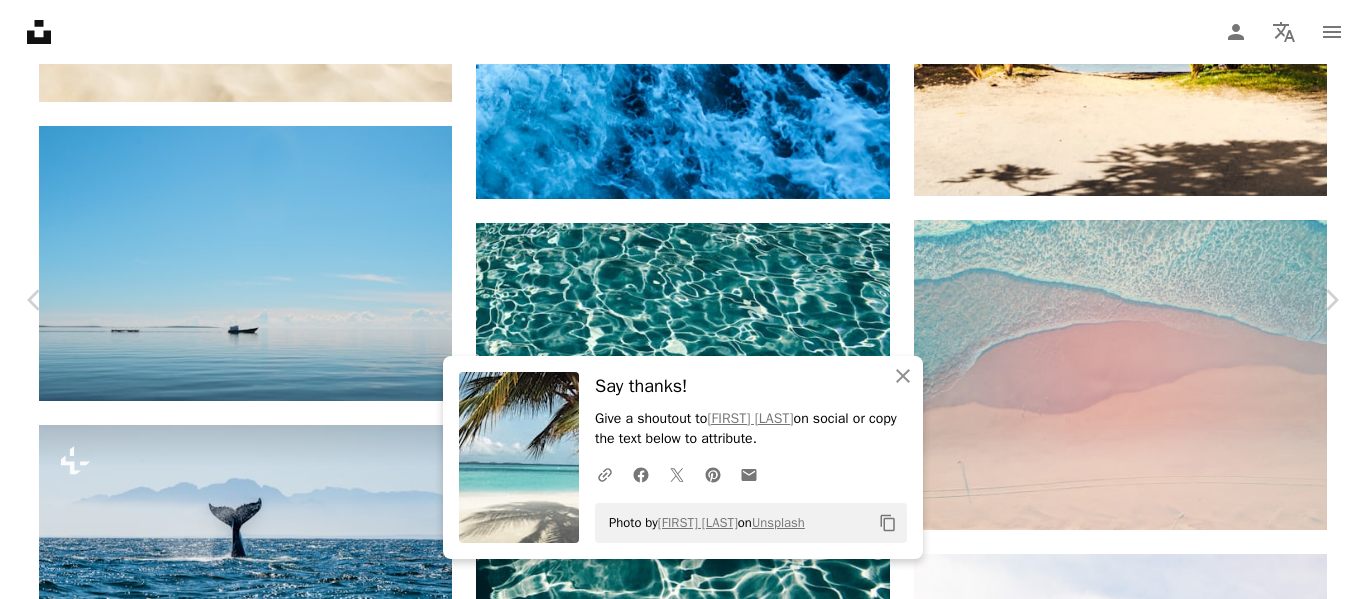 scroll, scrollTop: 2100, scrollLeft: 0, axis: vertical 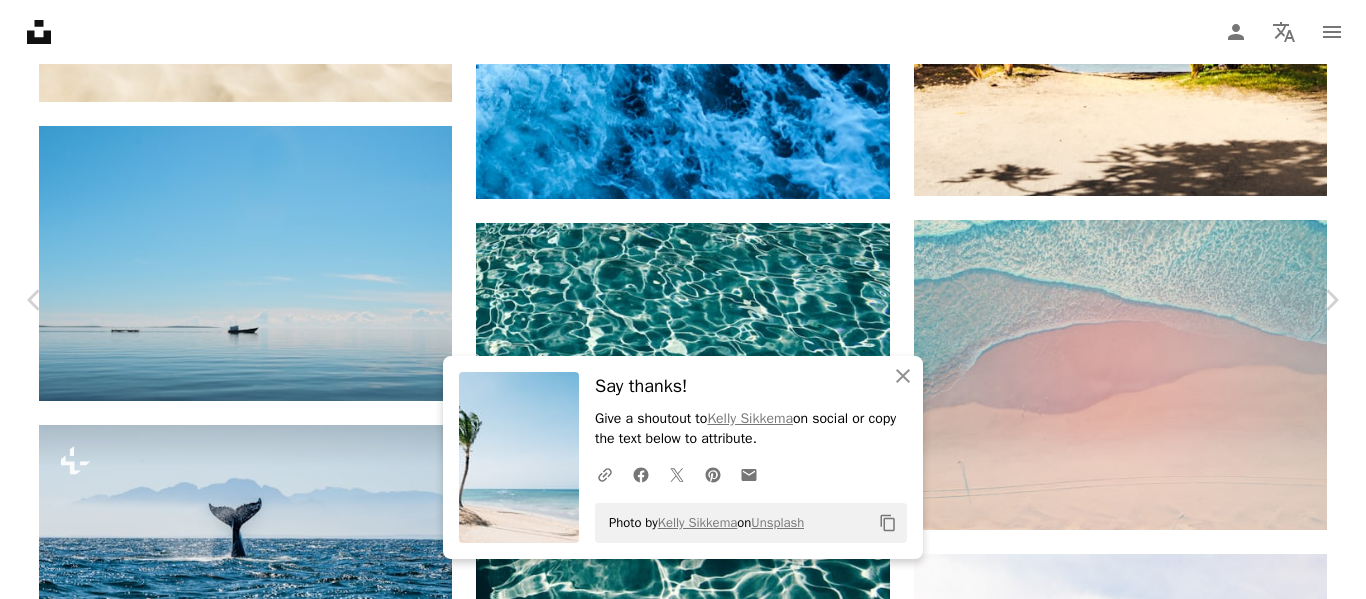 drag, startPoint x: 415, startPoint y: 168, endPoint x: 432, endPoint y: 160, distance: 18.788294 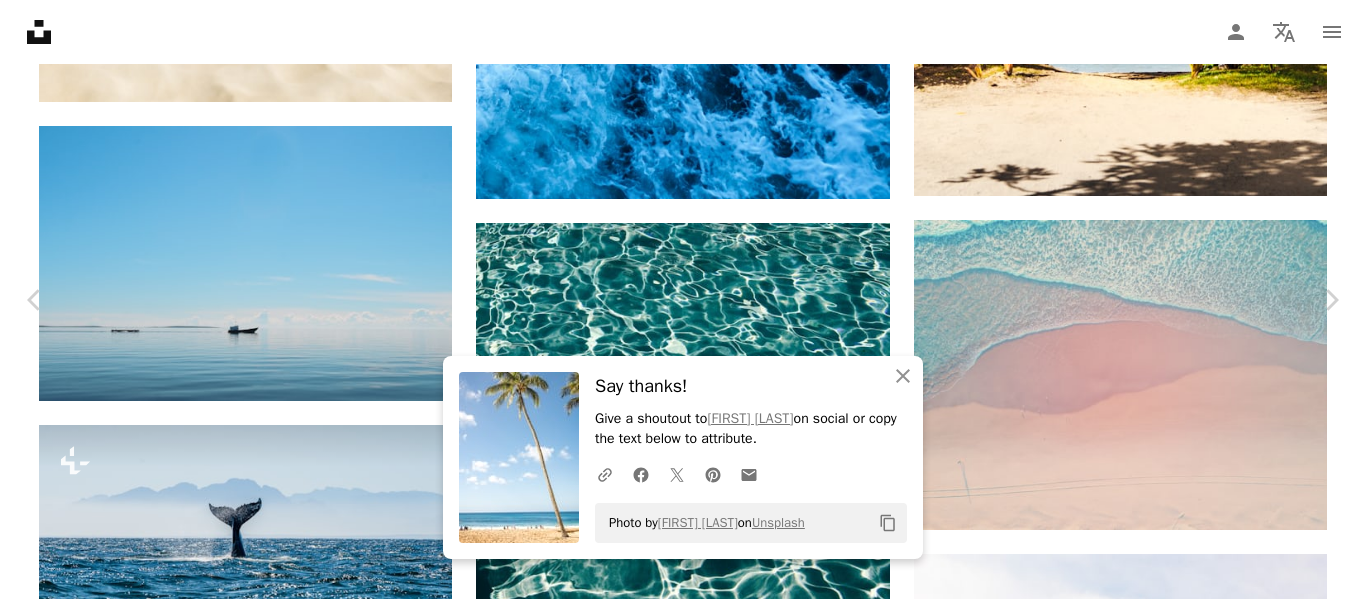 click 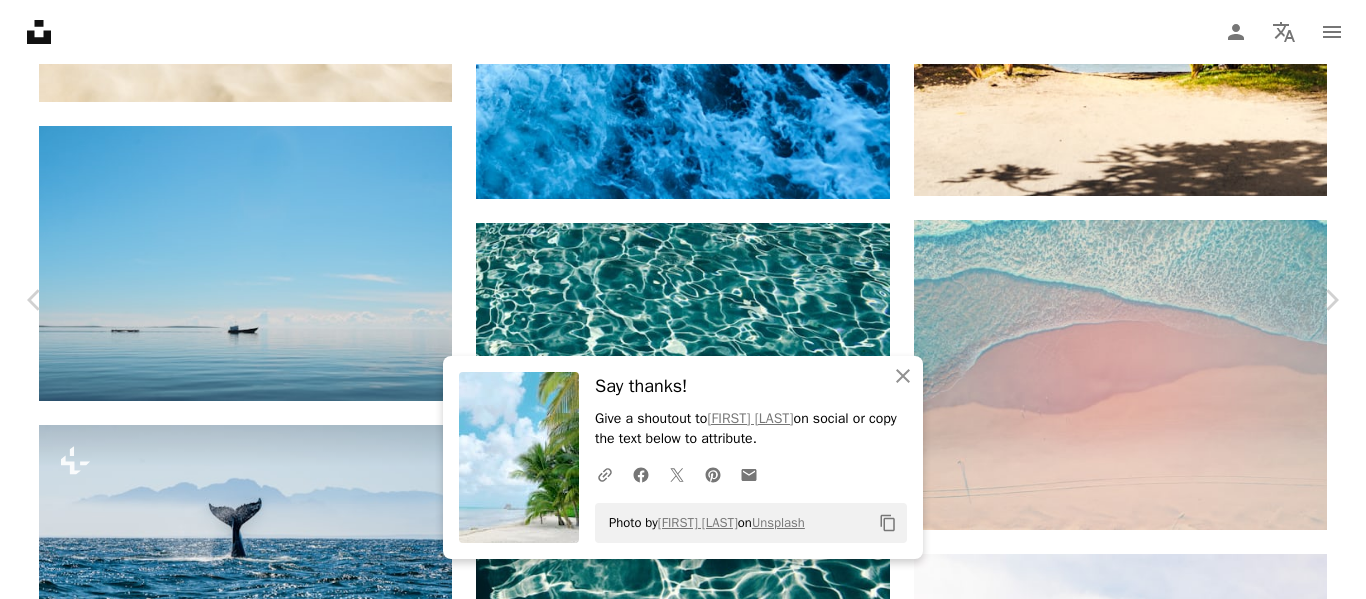 scroll, scrollTop: 5000, scrollLeft: 0, axis: vertical 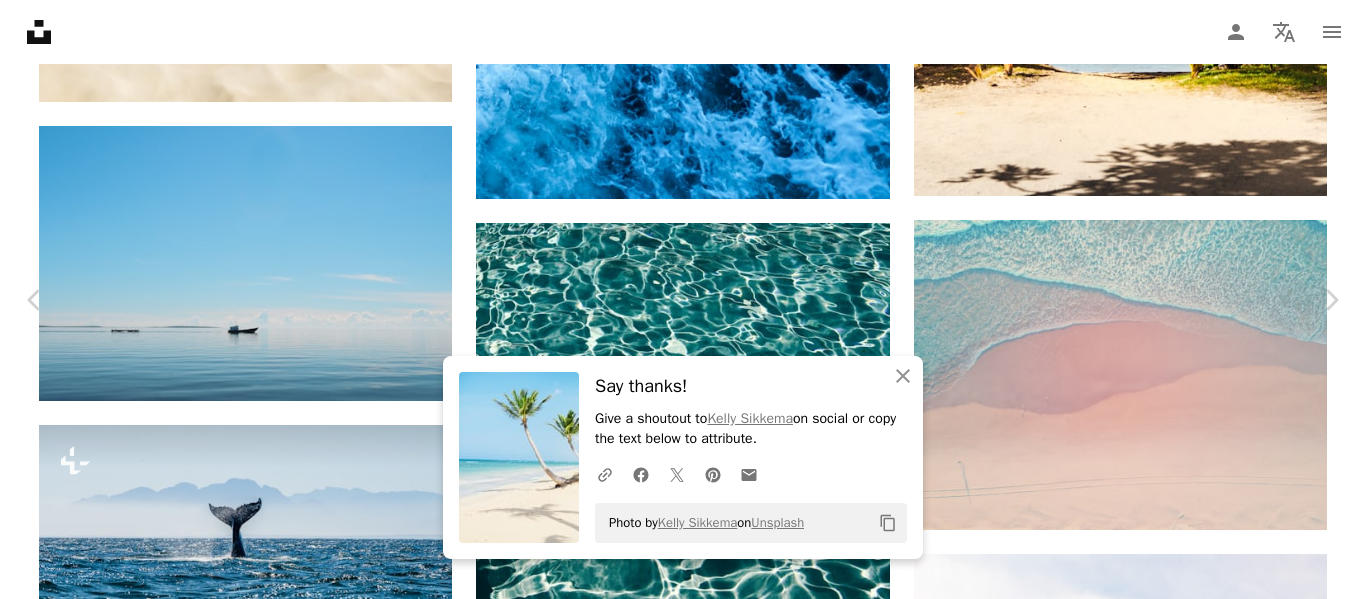 click on "Arrow pointing down" 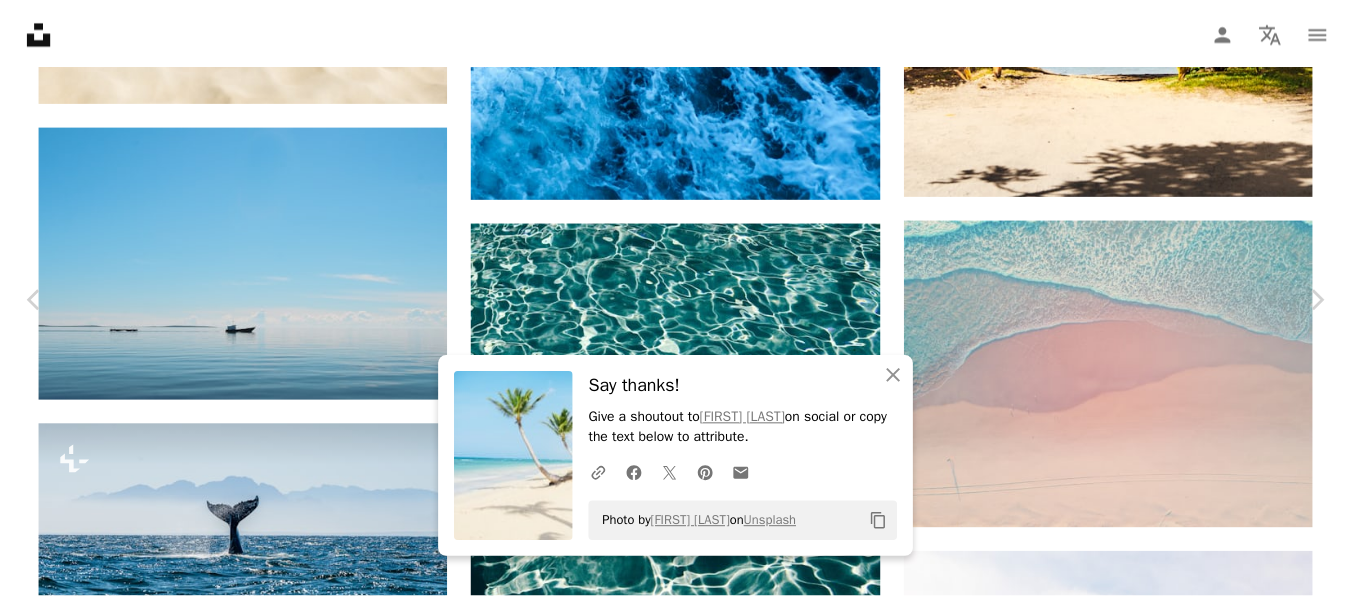 scroll, scrollTop: 5500, scrollLeft: 0, axis: vertical 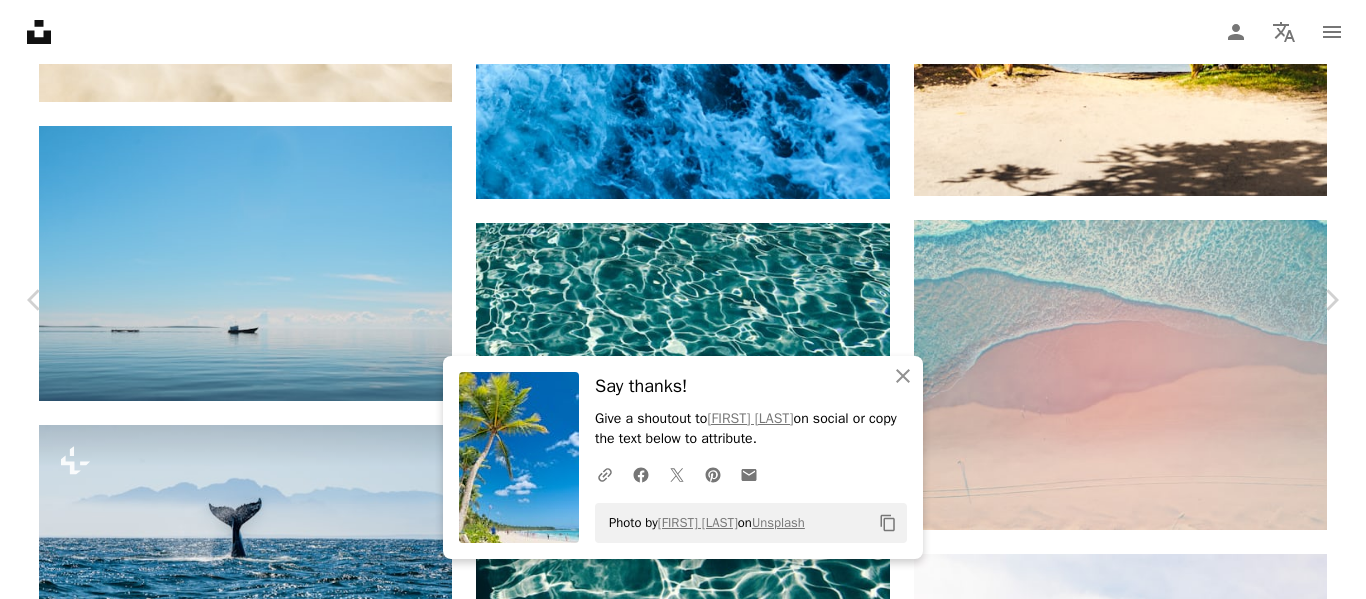 click on "An X shape" at bounding box center (20, 20) 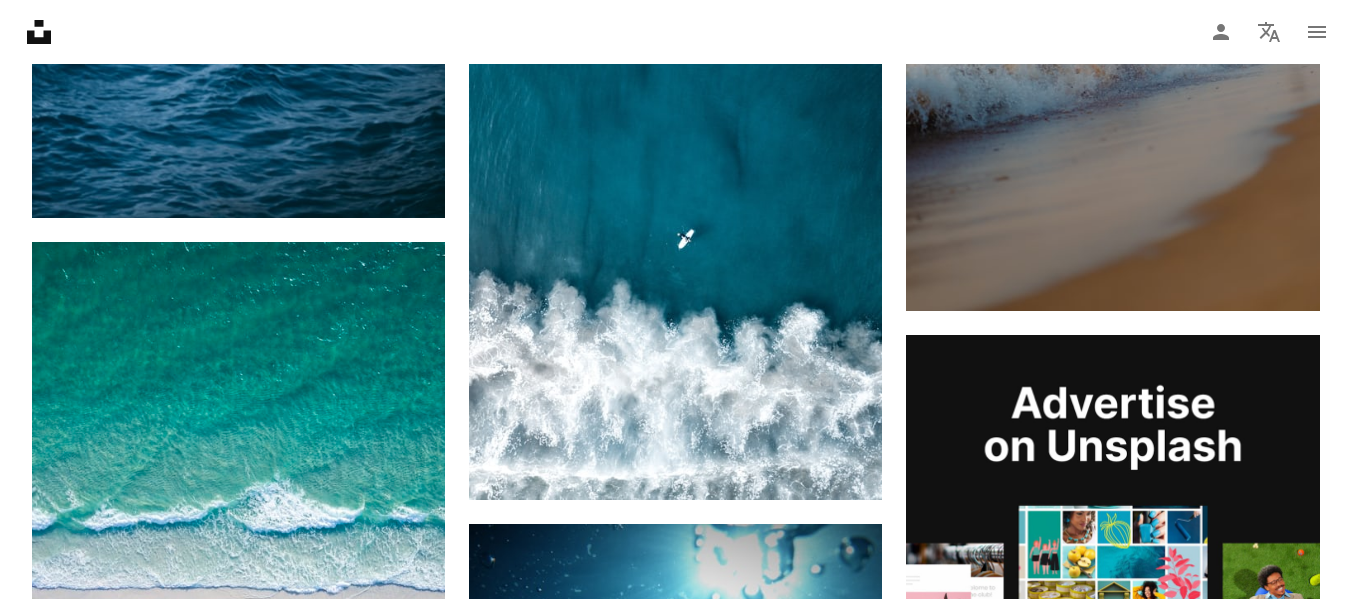 scroll, scrollTop: 8371, scrollLeft: 0, axis: vertical 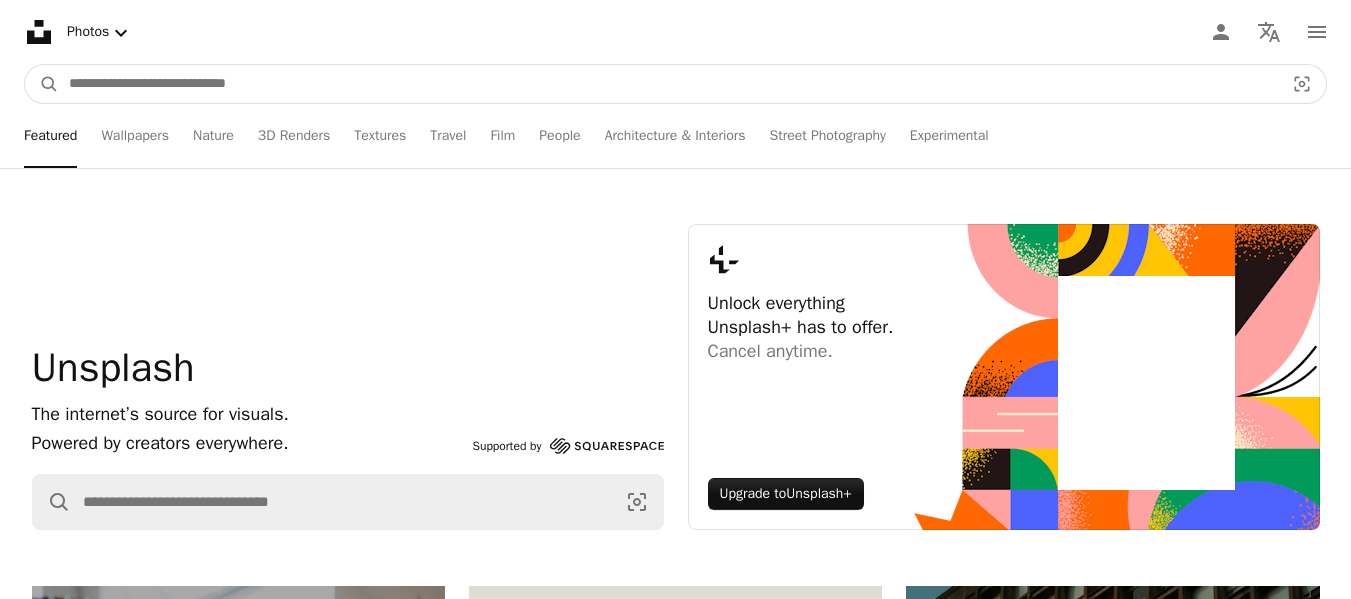 click at bounding box center (668, 84) 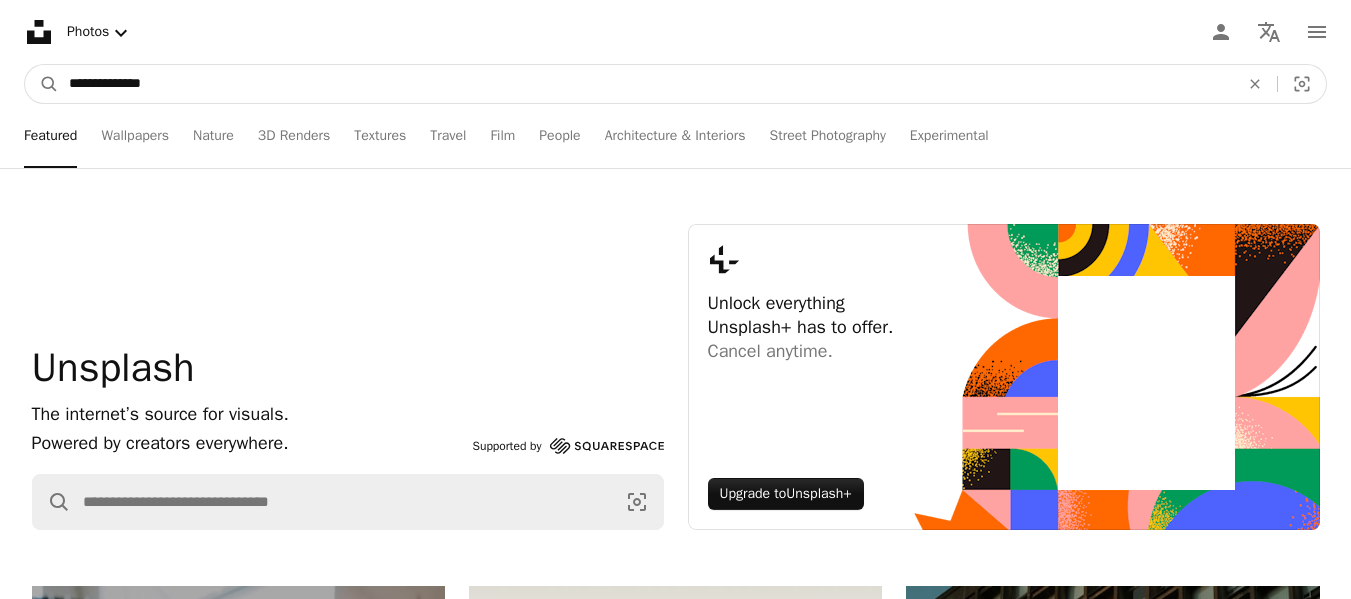 type on "**********" 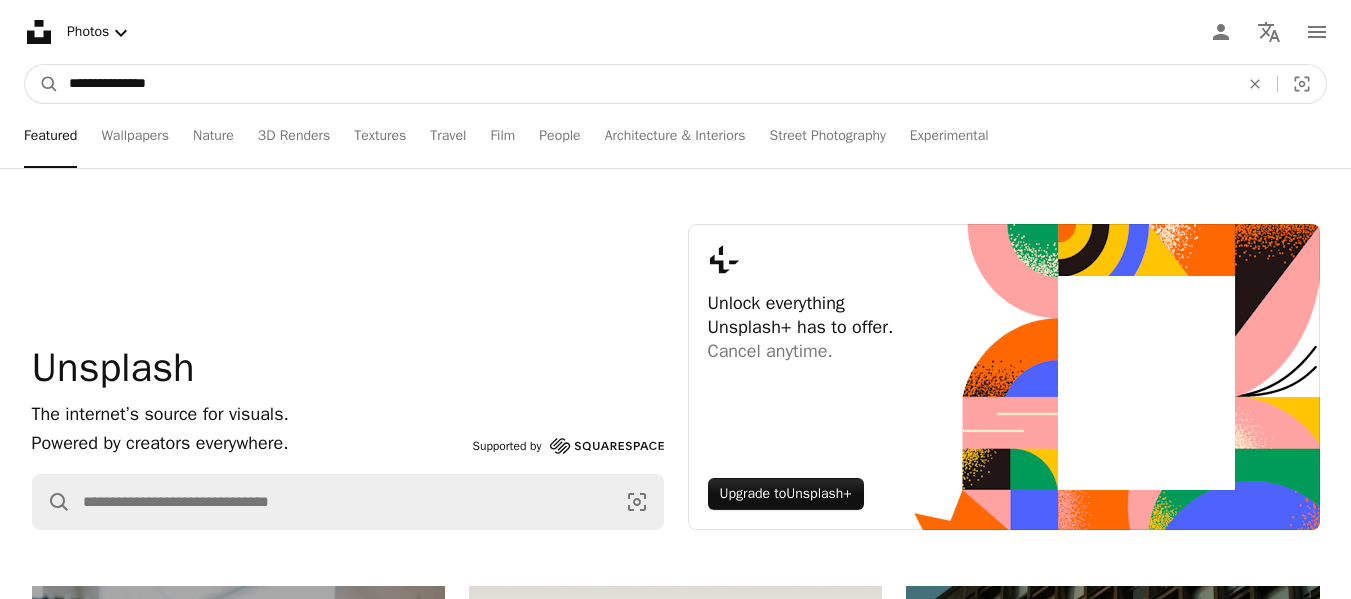 click on "A magnifying glass" at bounding box center [42, 84] 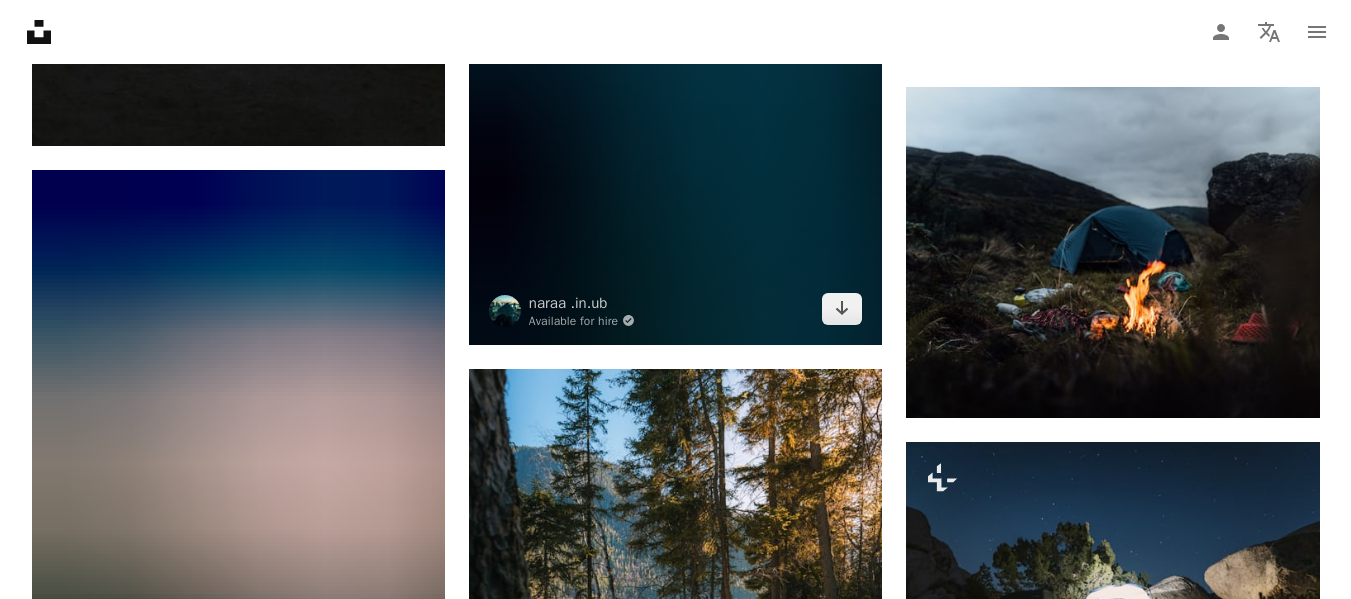 scroll, scrollTop: 800, scrollLeft: 0, axis: vertical 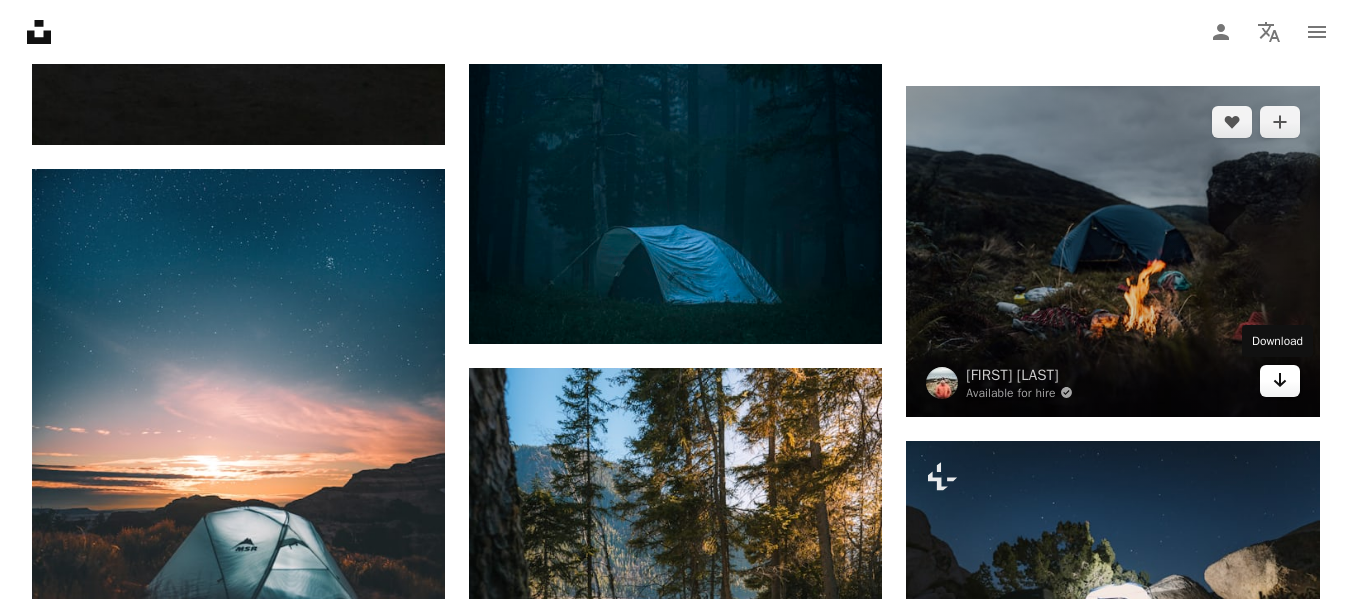 click on "Arrow pointing down" 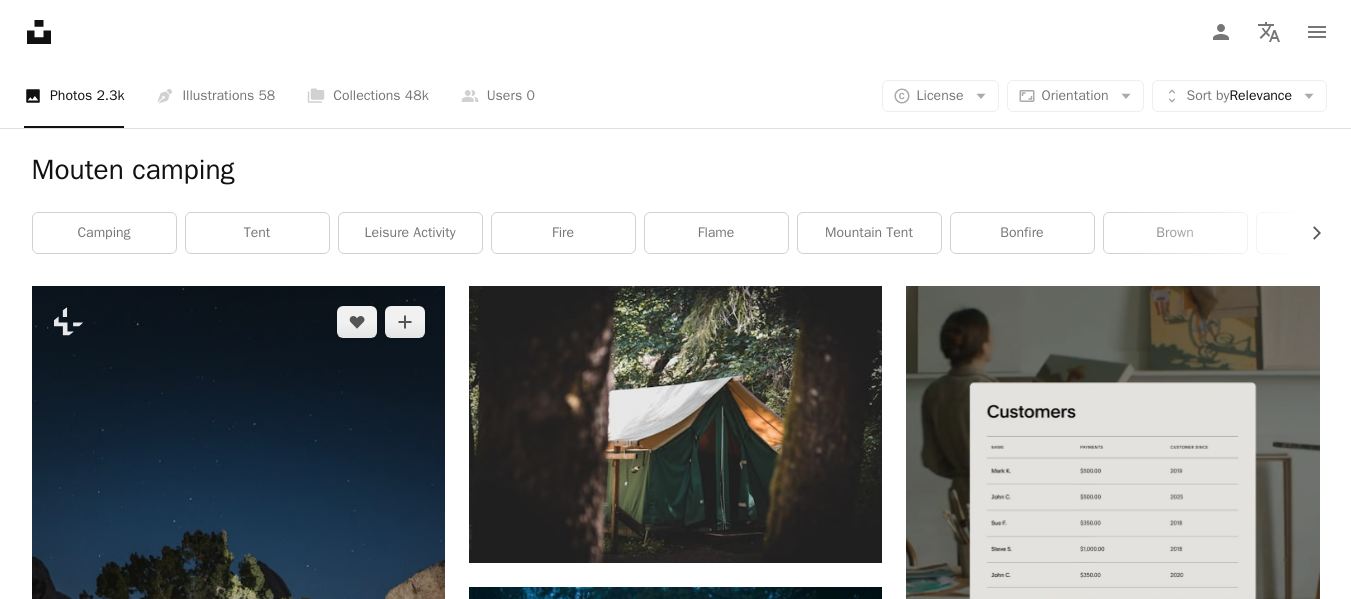 scroll, scrollTop: 0, scrollLeft: 0, axis: both 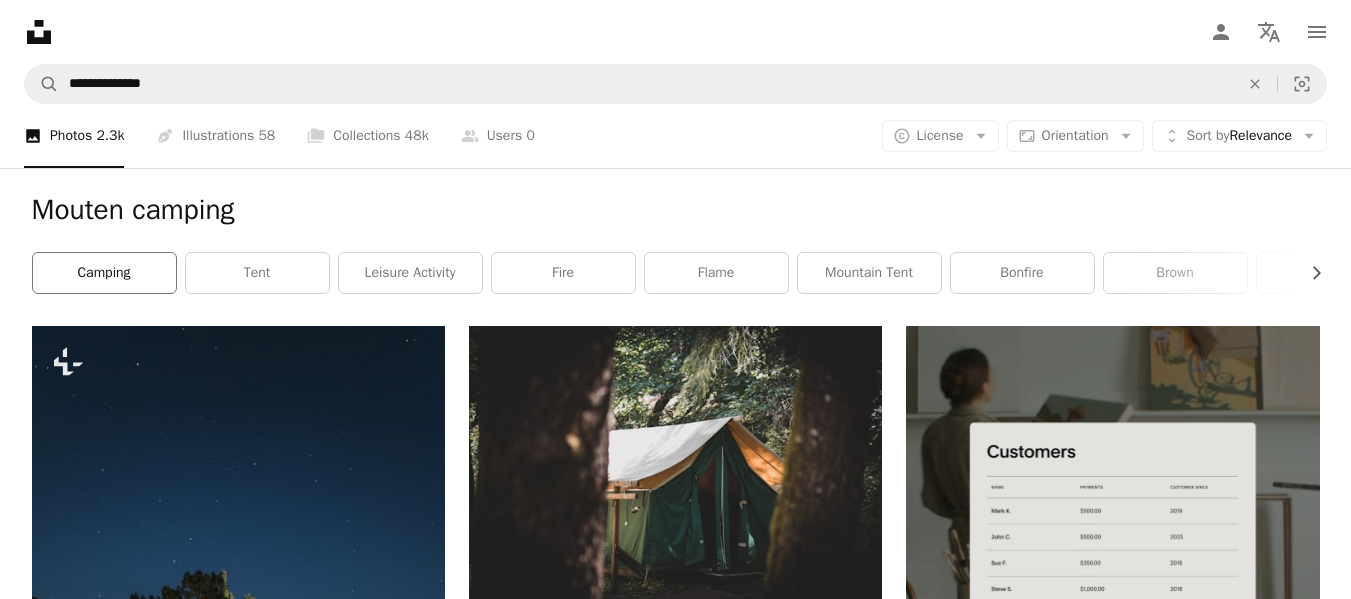 click on "camping" at bounding box center [104, 273] 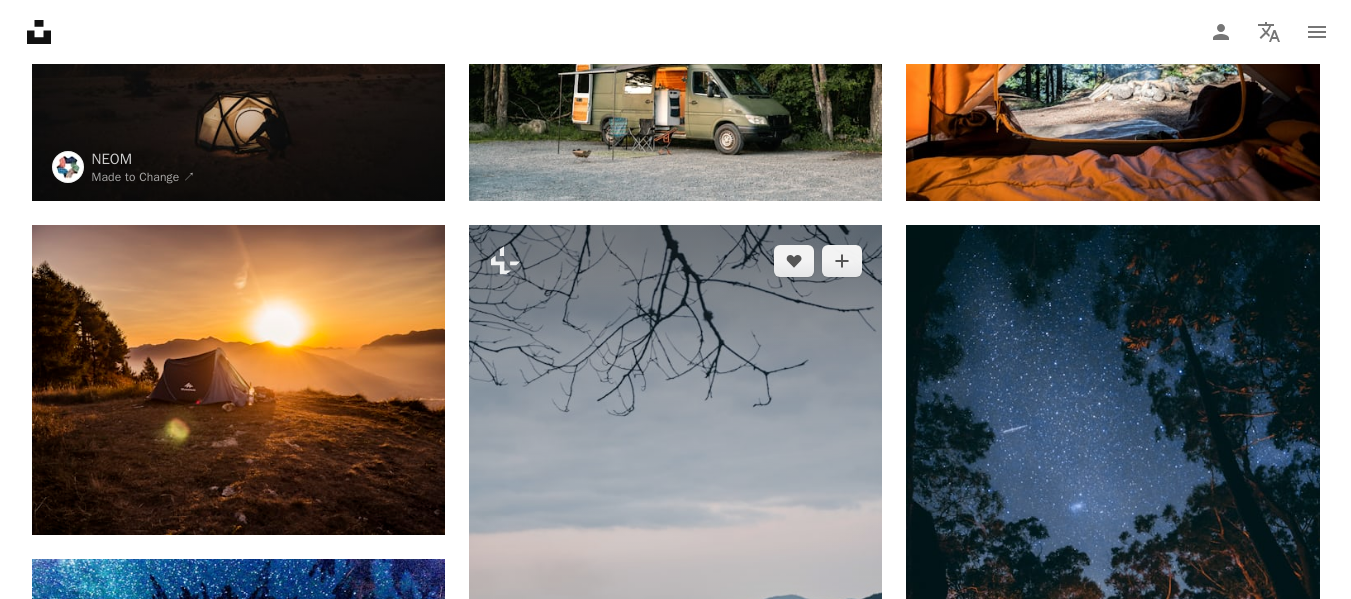 scroll, scrollTop: 300, scrollLeft: 0, axis: vertical 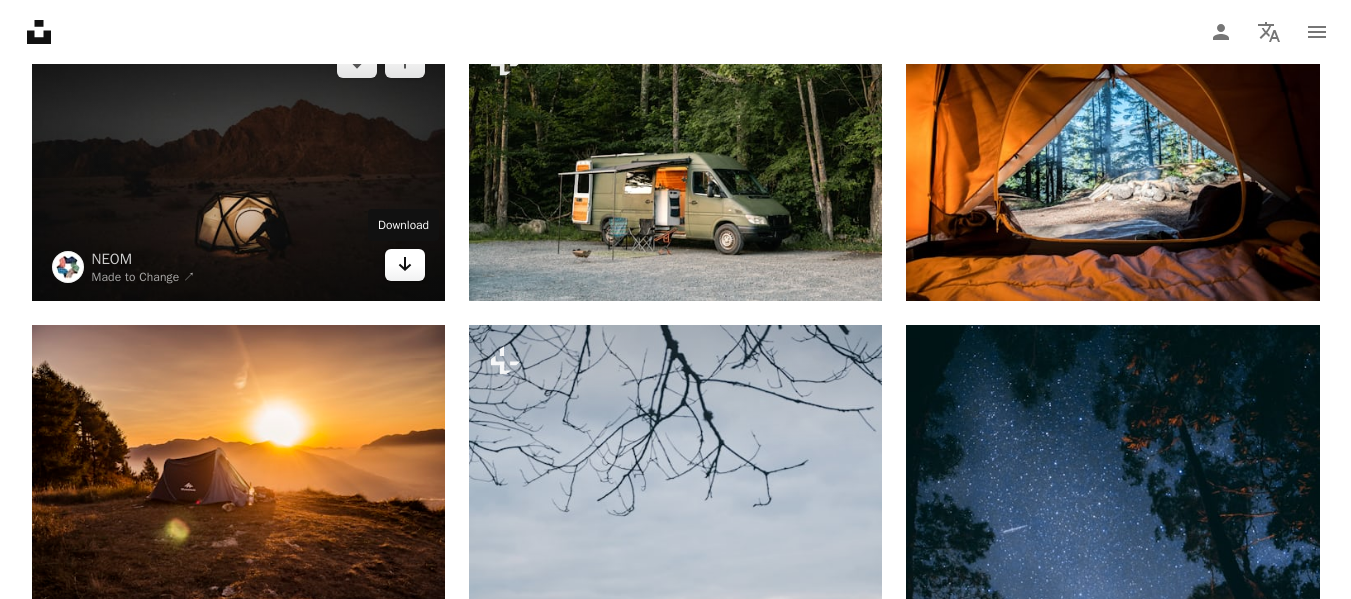 click on "Arrow pointing down" at bounding box center (405, 265) 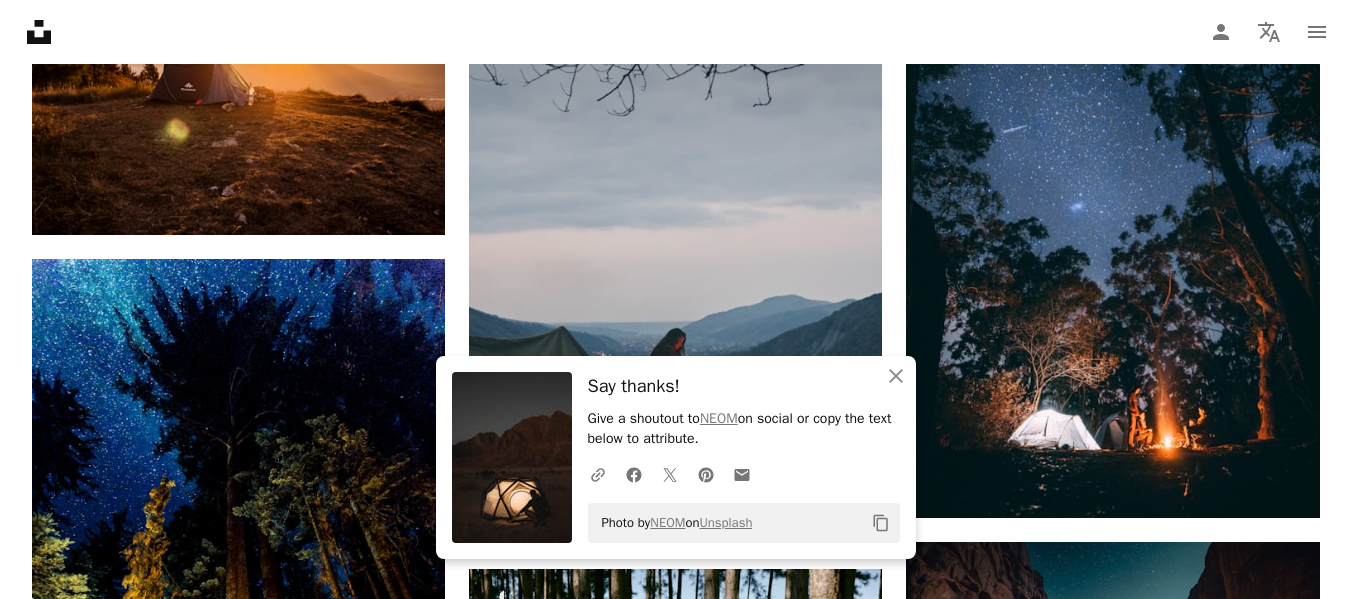 scroll, scrollTop: 600, scrollLeft: 0, axis: vertical 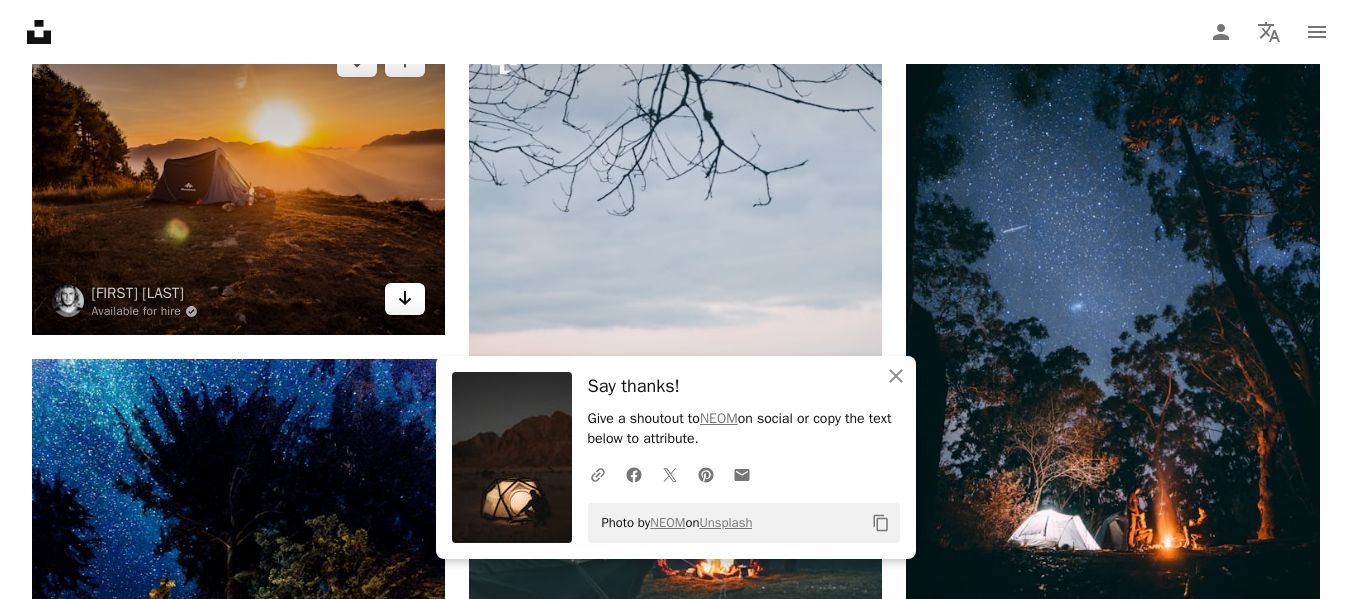 click on "Arrow pointing down" at bounding box center (405, 299) 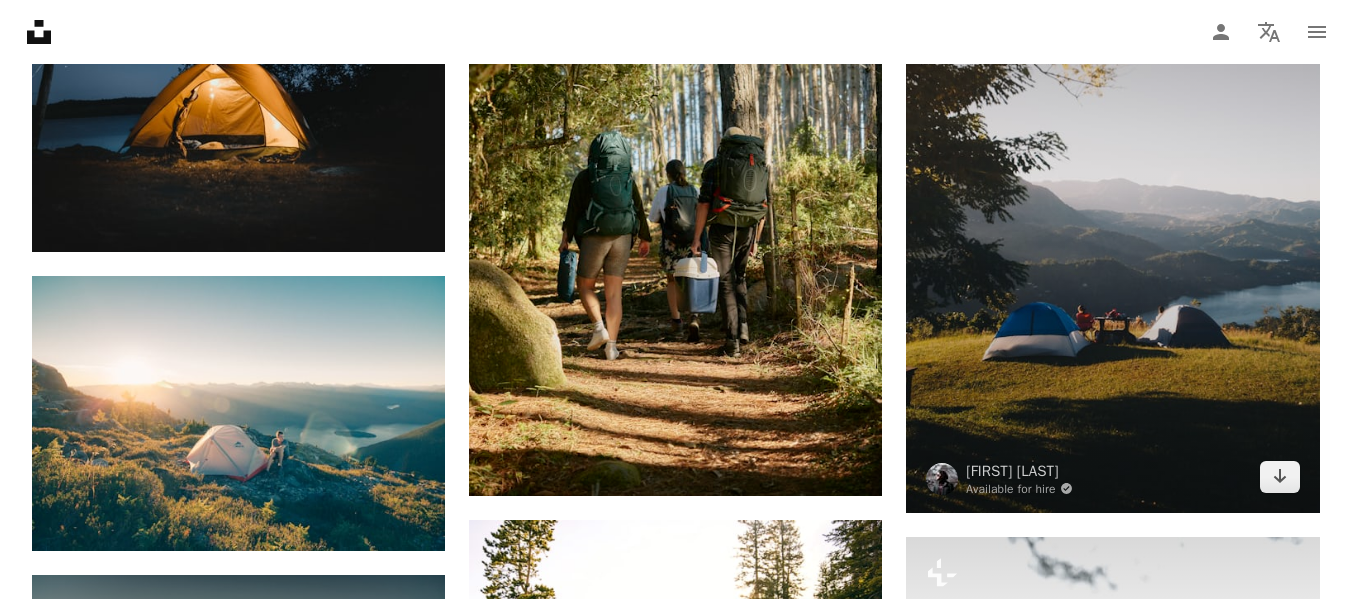scroll, scrollTop: 2700, scrollLeft: 0, axis: vertical 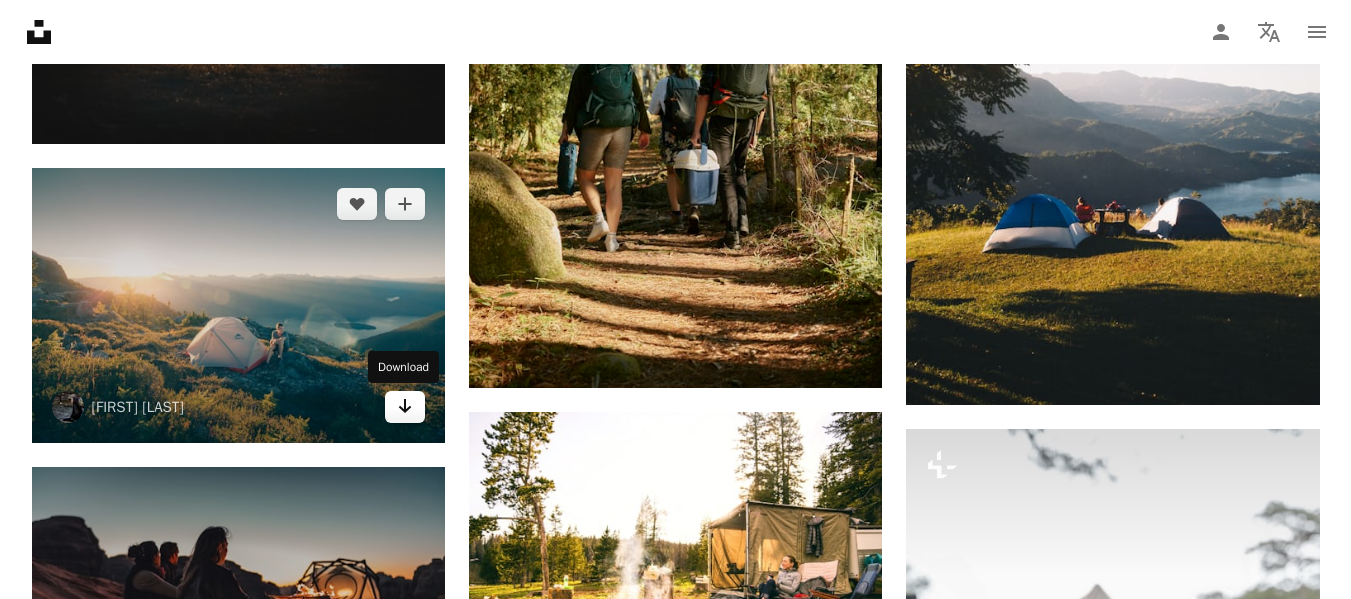 click on "Arrow pointing down" at bounding box center [405, 407] 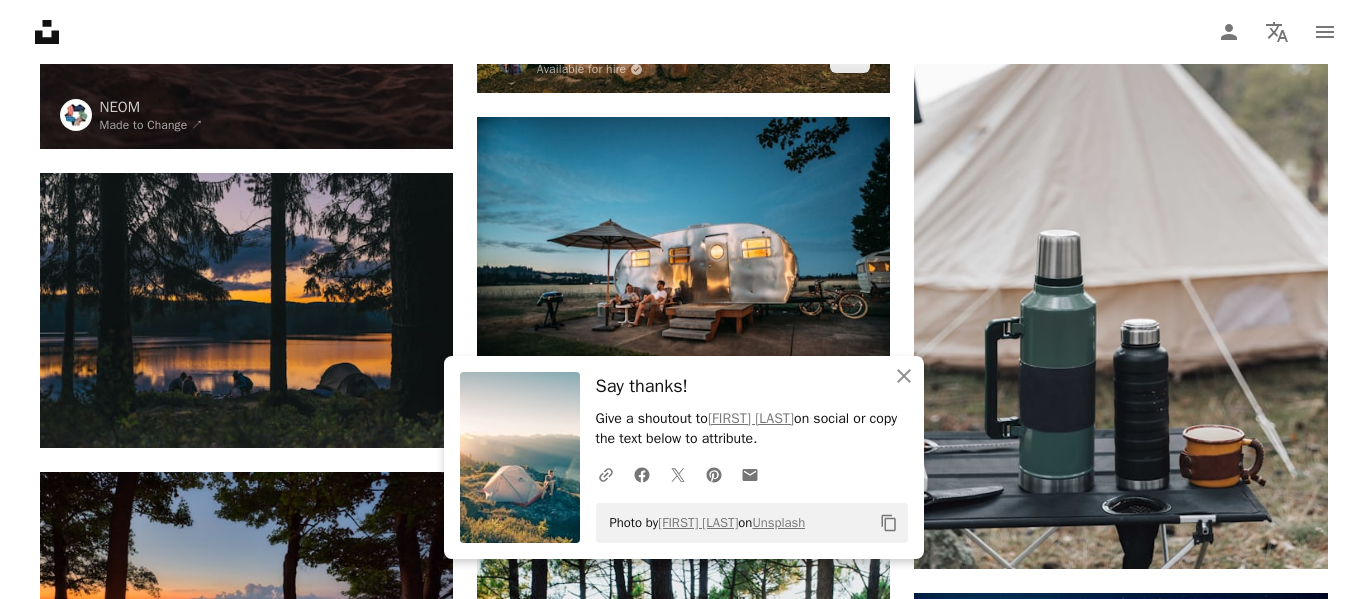 scroll, scrollTop: 3300, scrollLeft: 0, axis: vertical 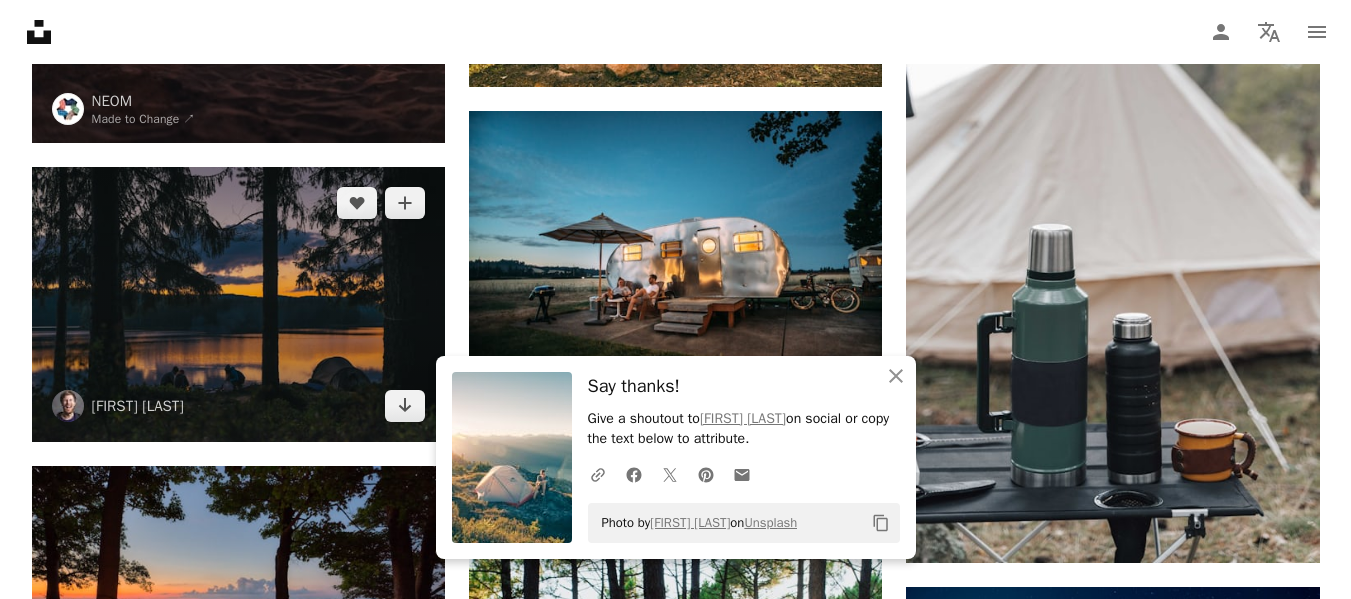 click at bounding box center (238, 304) 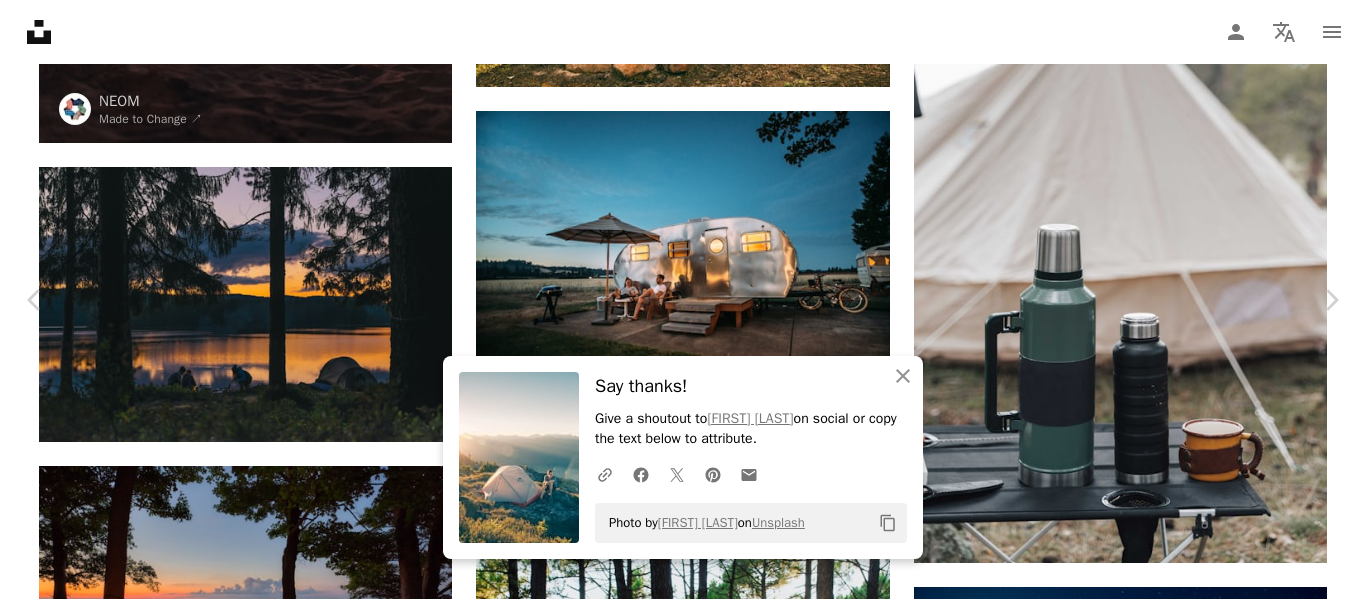 scroll, scrollTop: 200, scrollLeft: 0, axis: vertical 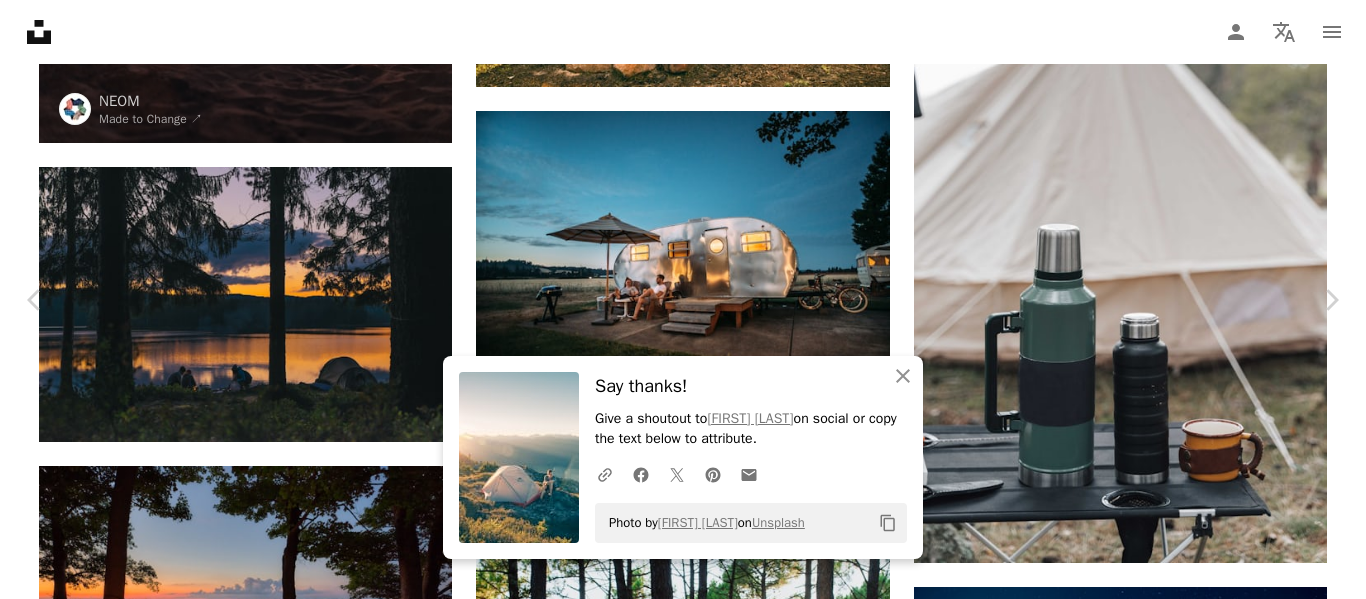 click on "Download free" at bounding box center (1167, 2659) 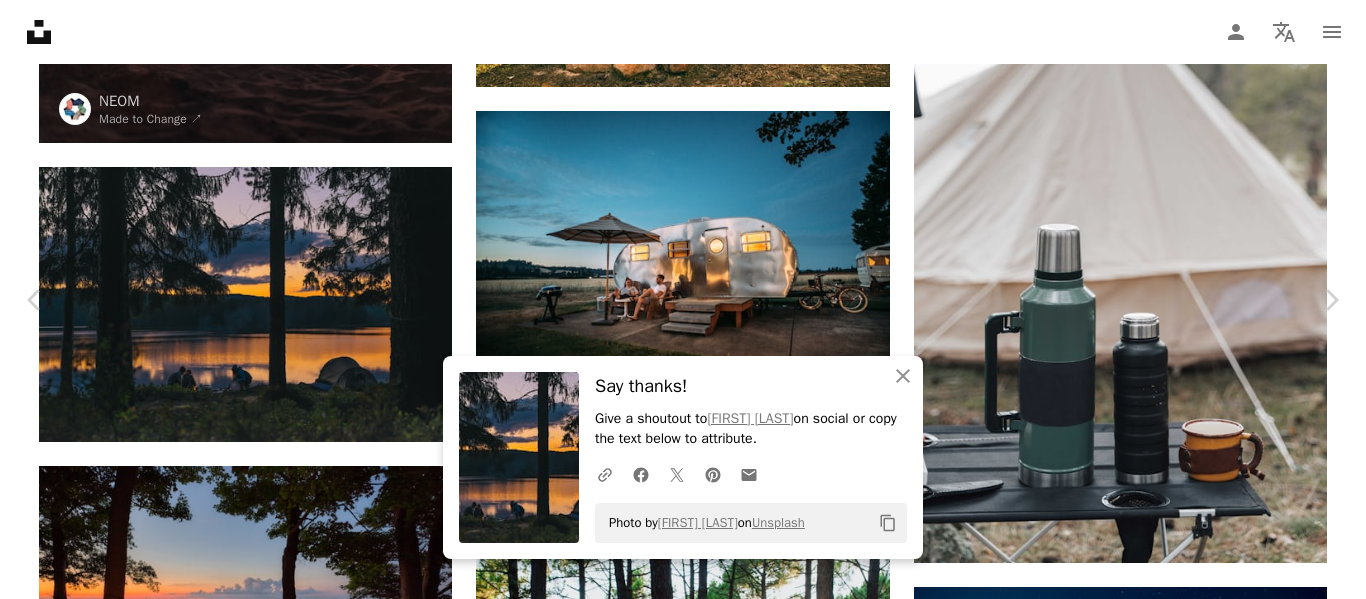 scroll, scrollTop: 1400, scrollLeft: 0, axis: vertical 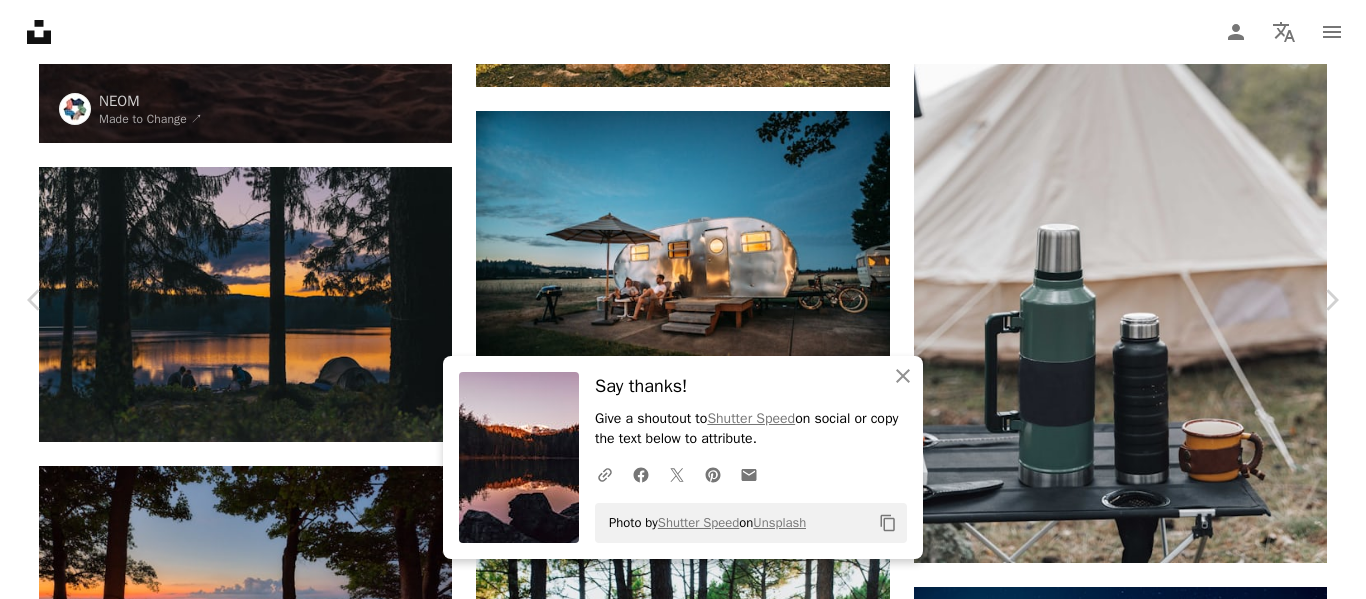 click on "Arrow pointing down" at bounding box center (821, 2883) 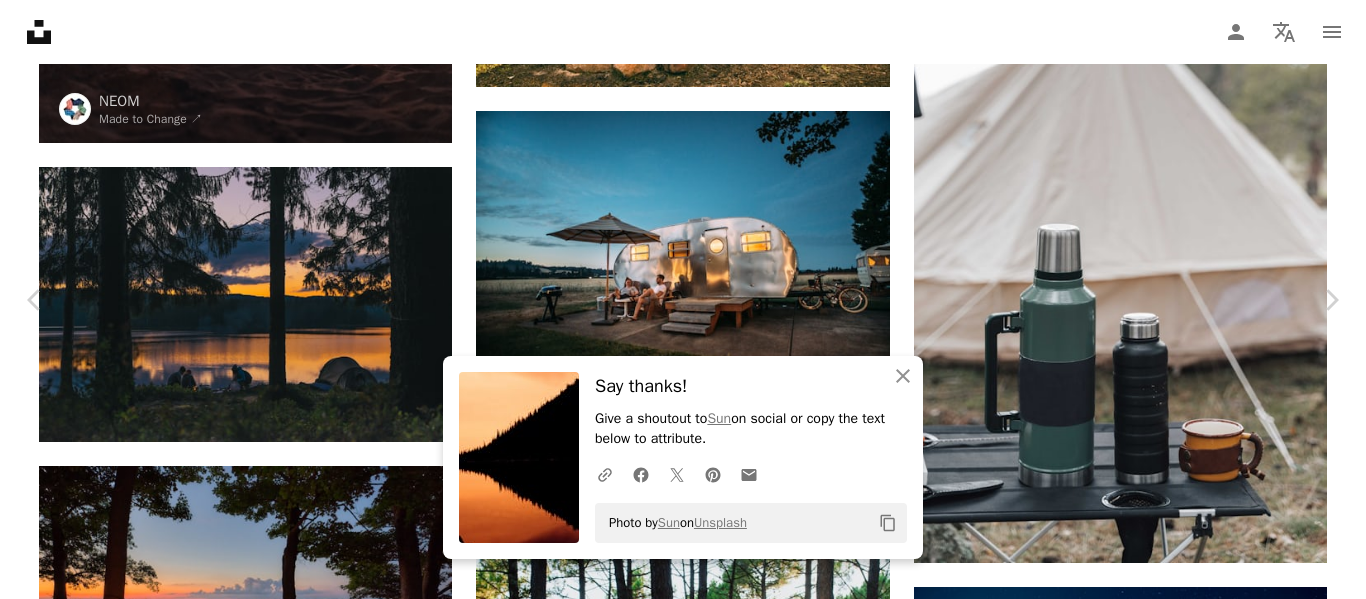 click on "Arrow pointing down" at bounding box center [1217, 2883] 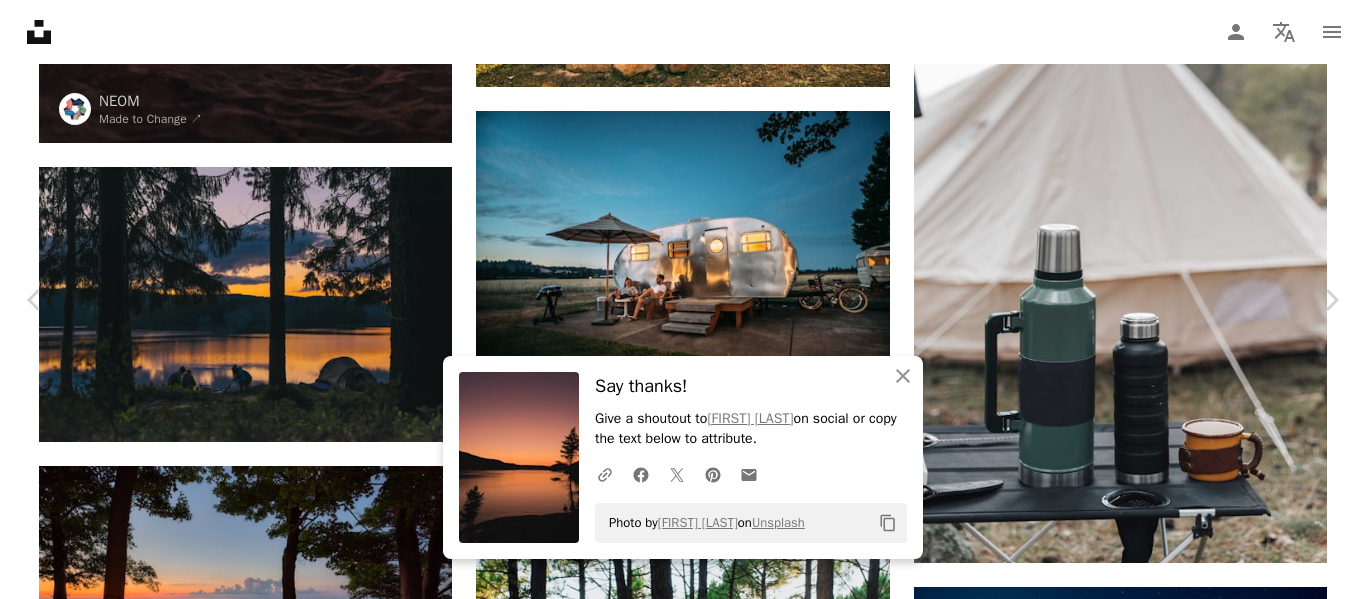 scroll, scrollTop: 5500, scrollLeft: 0, axis: vertical 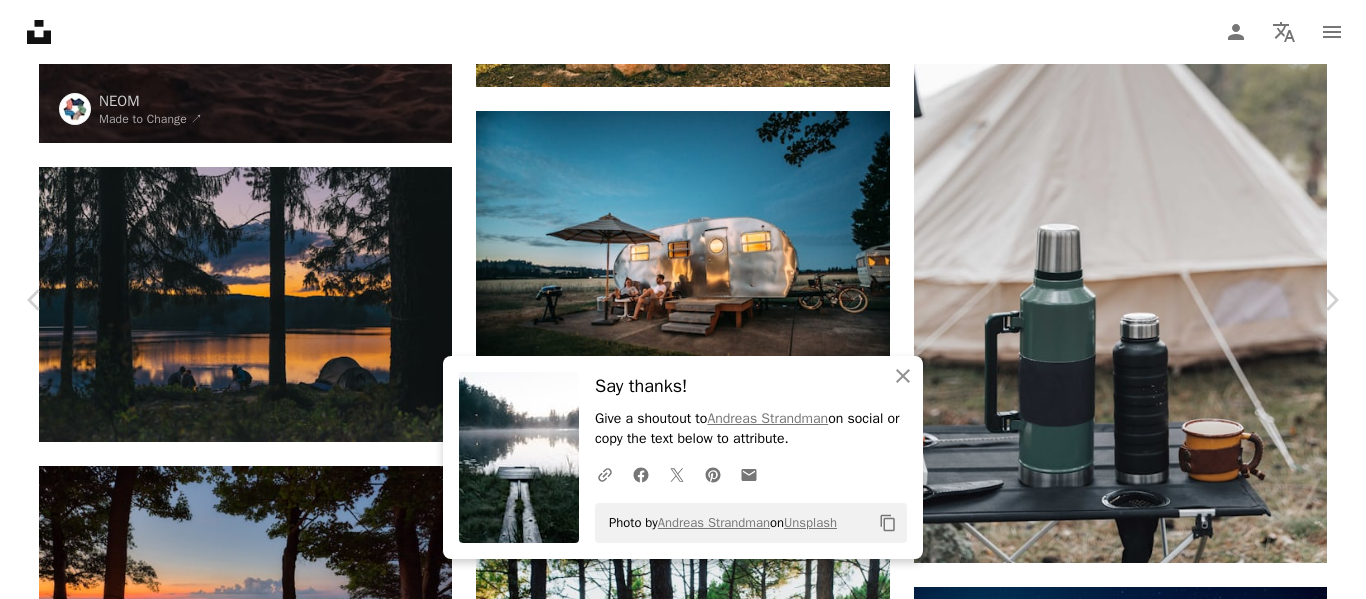 click on "Arrow pointing down" 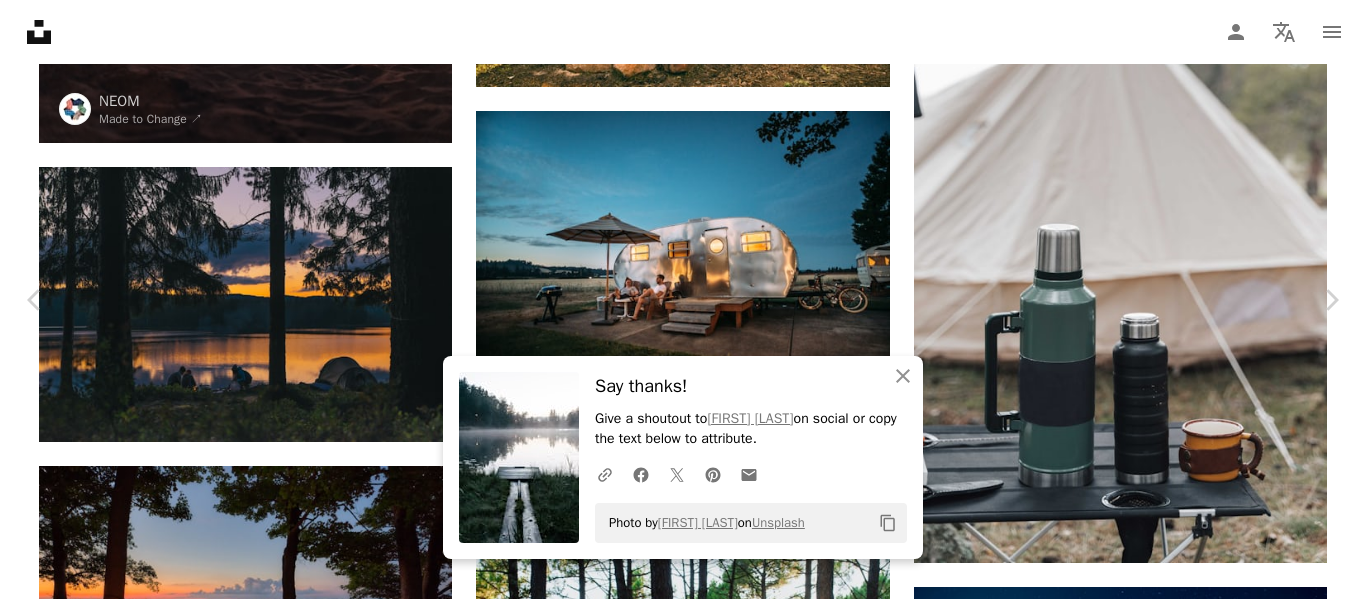 scroll, scrollTop: 6100, scrollLeft: 0, axis: vertical 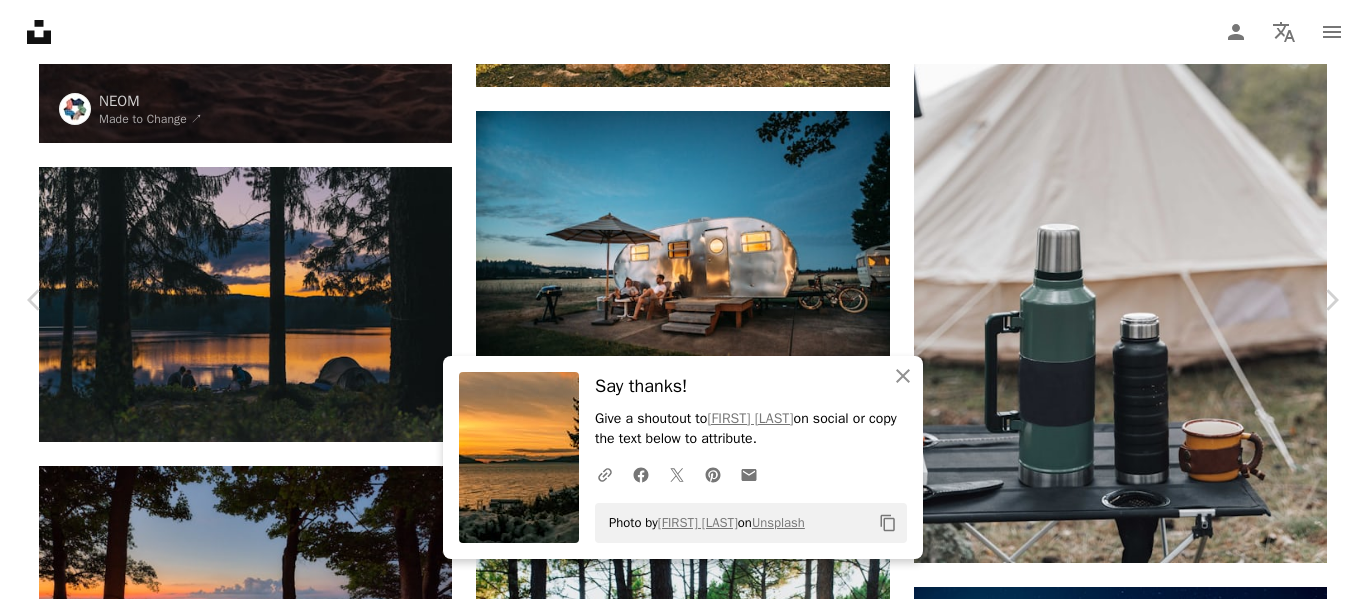 click on "Arrow pointing down" 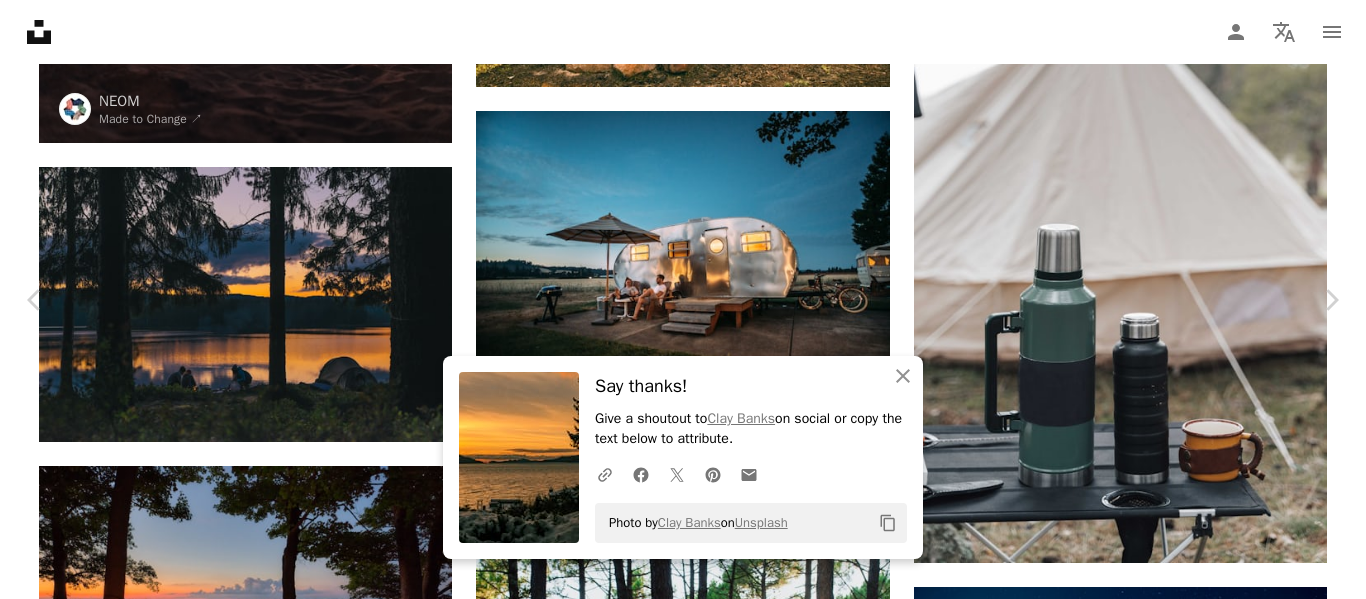 scroll, scrollTop: 5800, scrollLeft: 0, axis: vertical 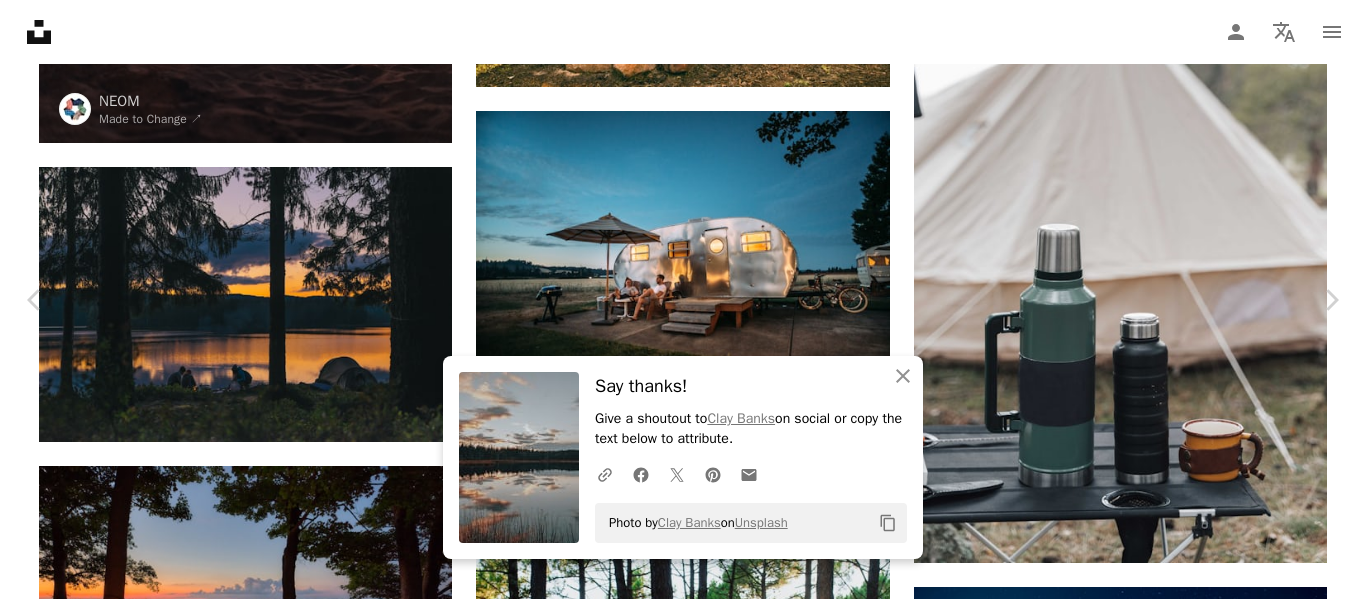 drag, startPoint x: 433, startPoint y: 254, endPoint x: 481, endPoint y: 244, distance: 49.0306 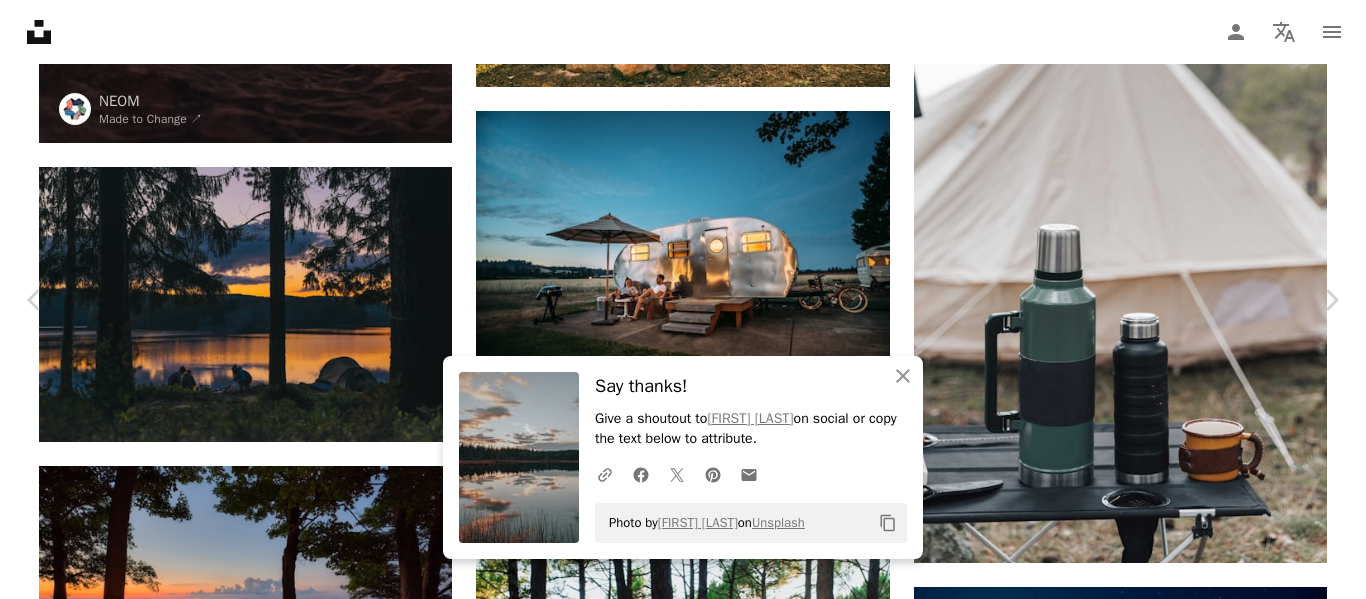 scroll, scrollTop: 7800, scrollLeft: 0, axis: vertical 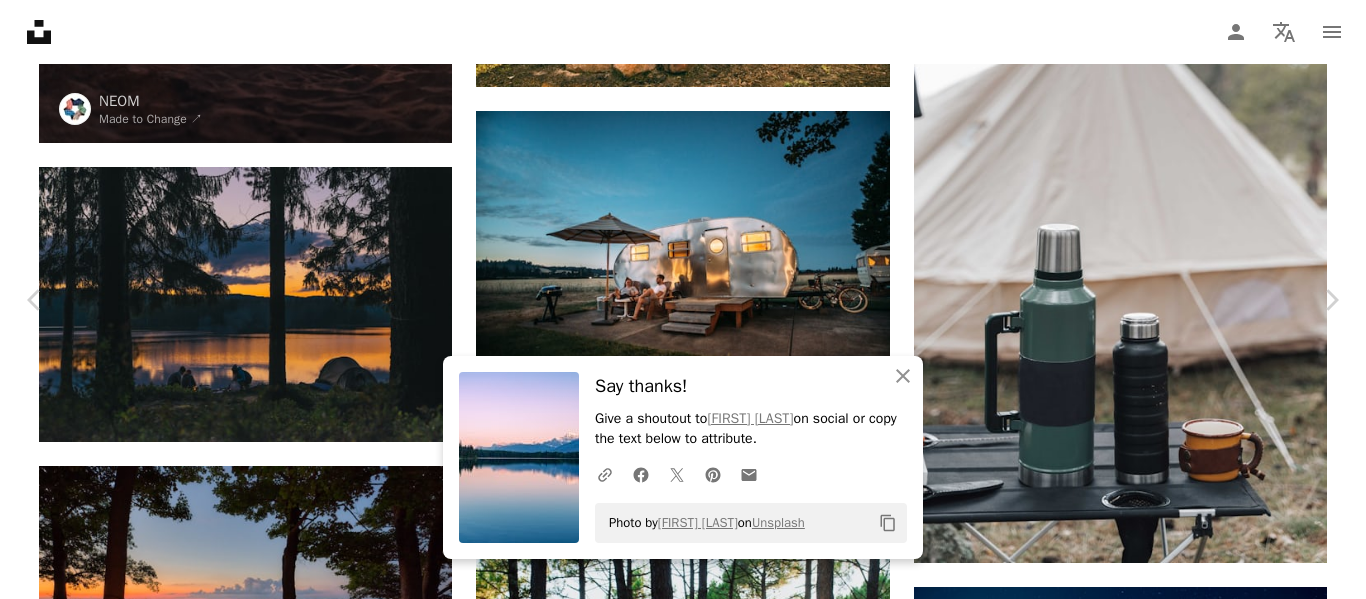 click on "Arrow pointing down" 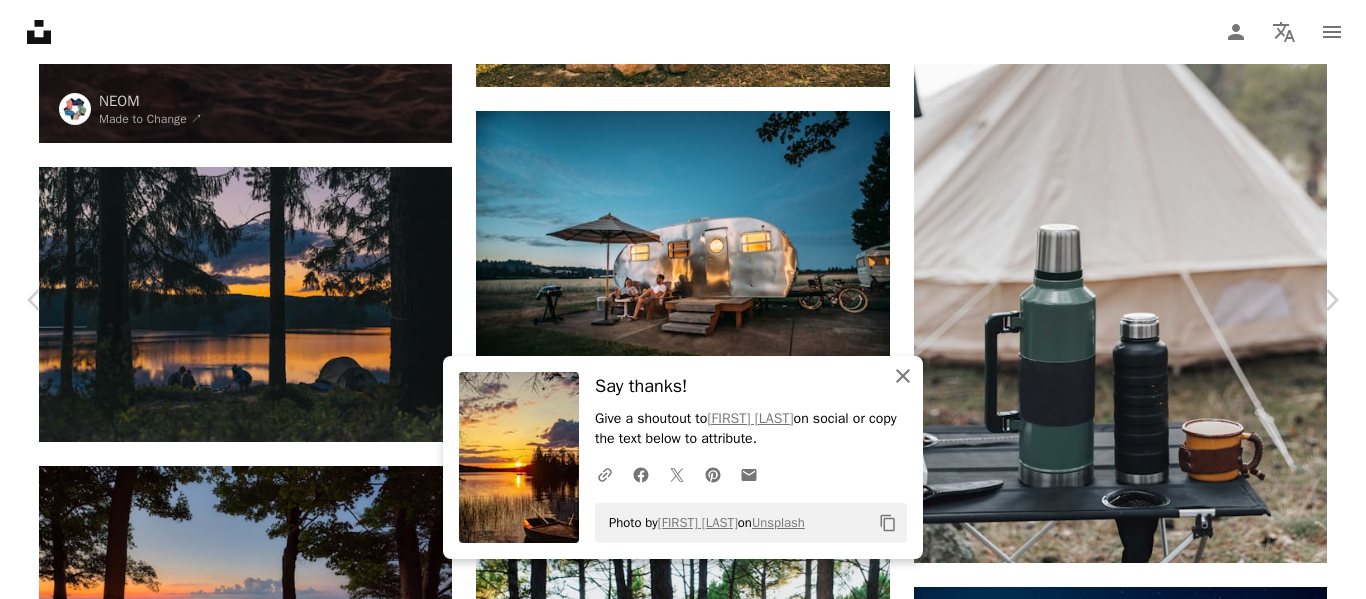 click 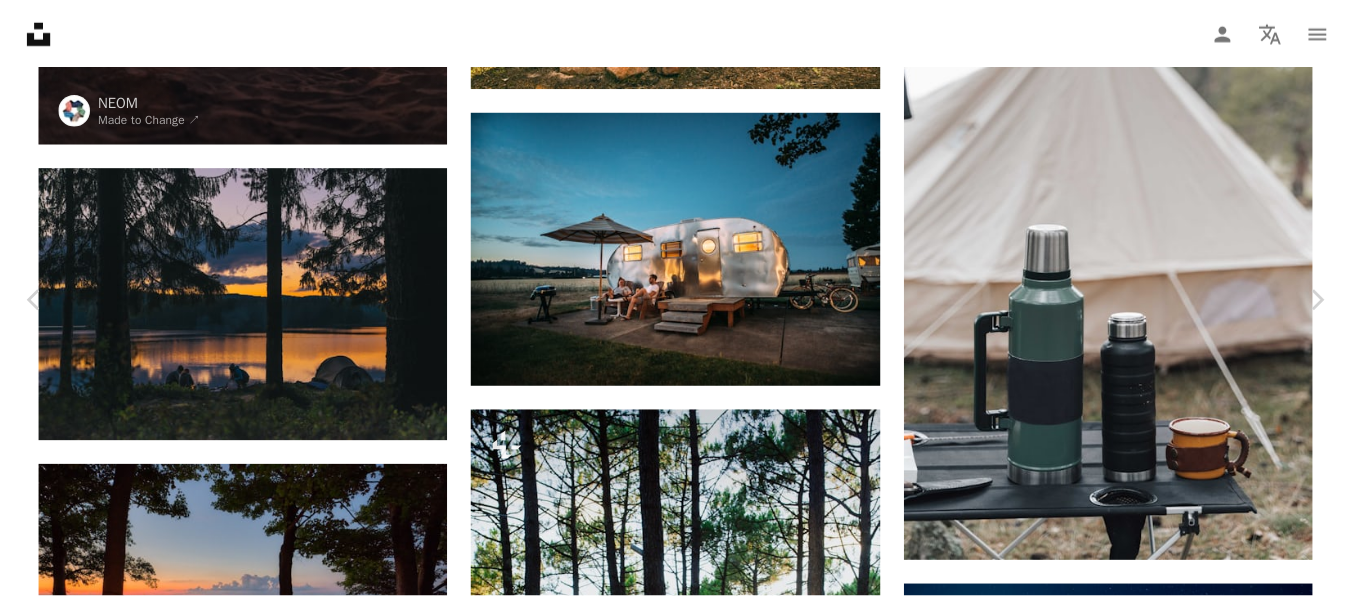 scroll, scrollTop: 9509, scrollLeft: 0, axis: vertical 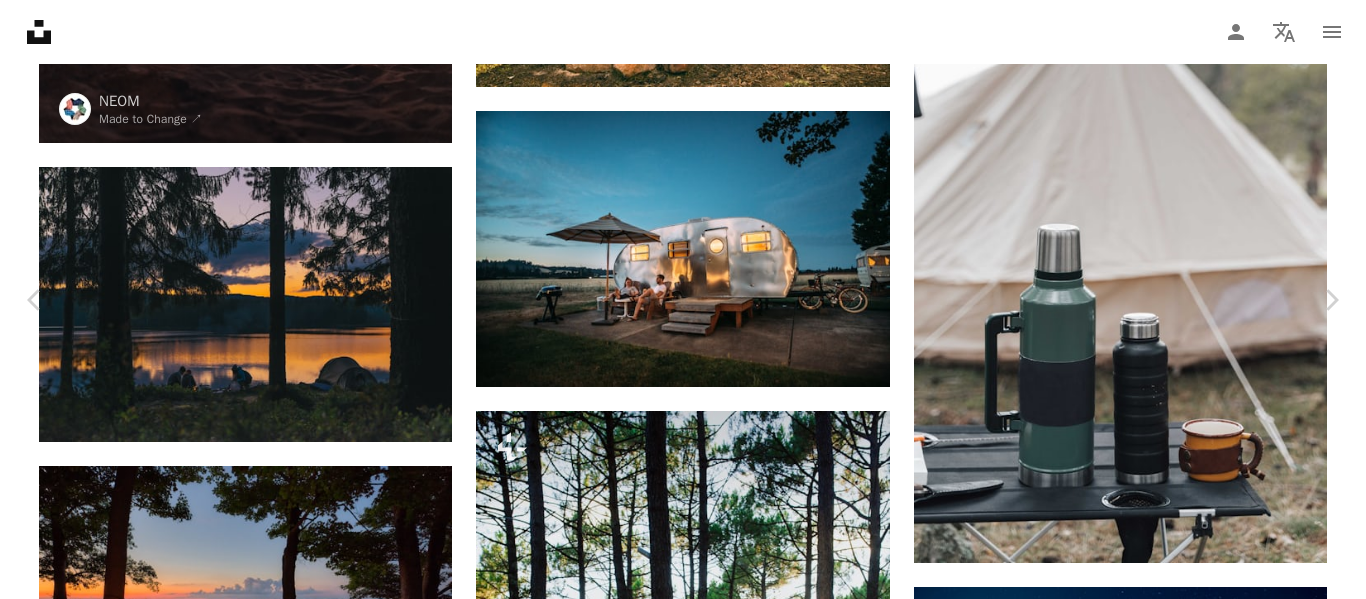 click on "An X shape" at bounding box center (20, 20) 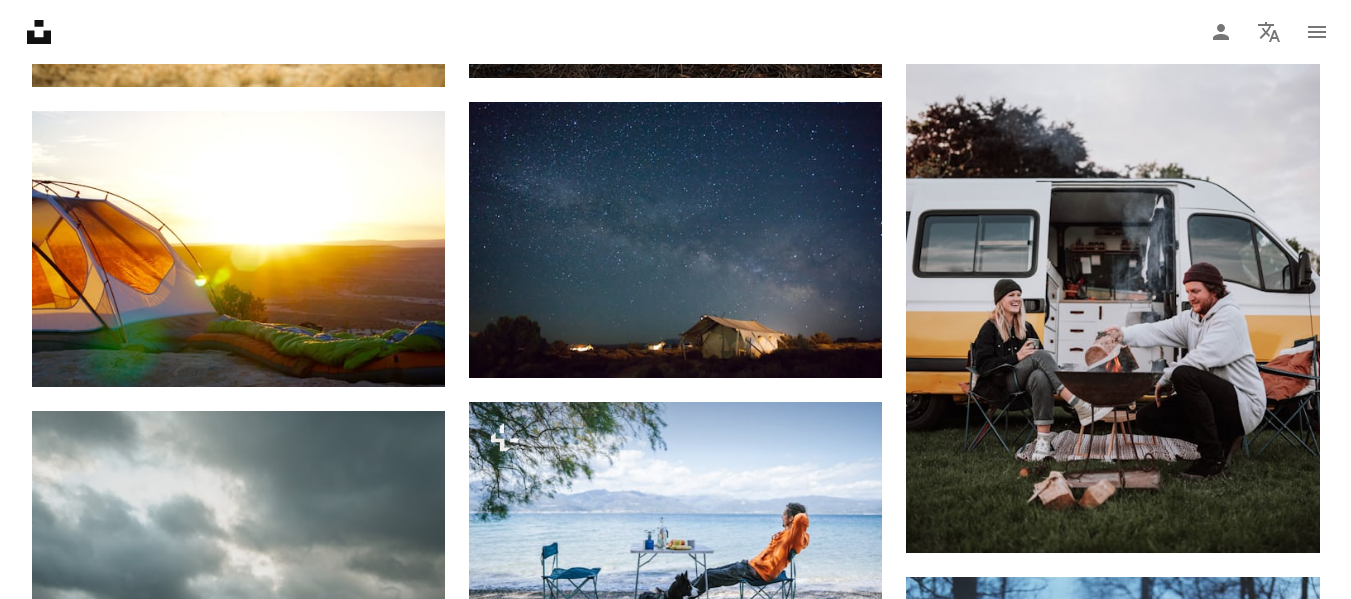 scroll, scrollTop: 4000, scrollLeft: 0, axis: vertical 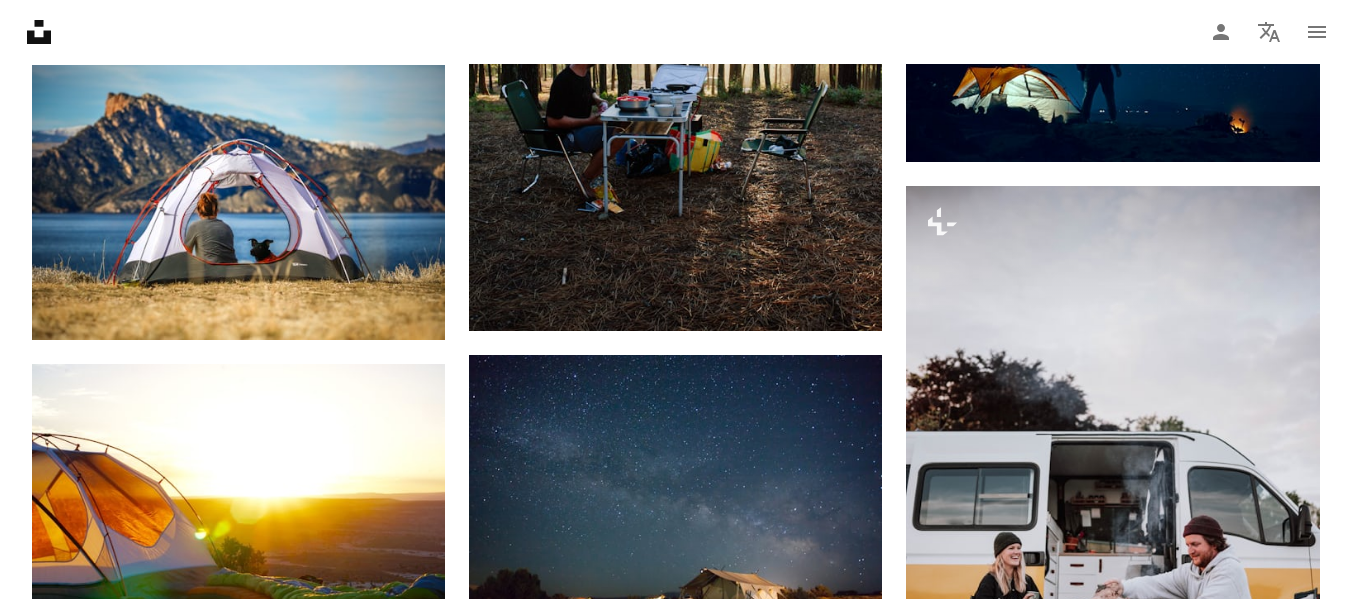 click 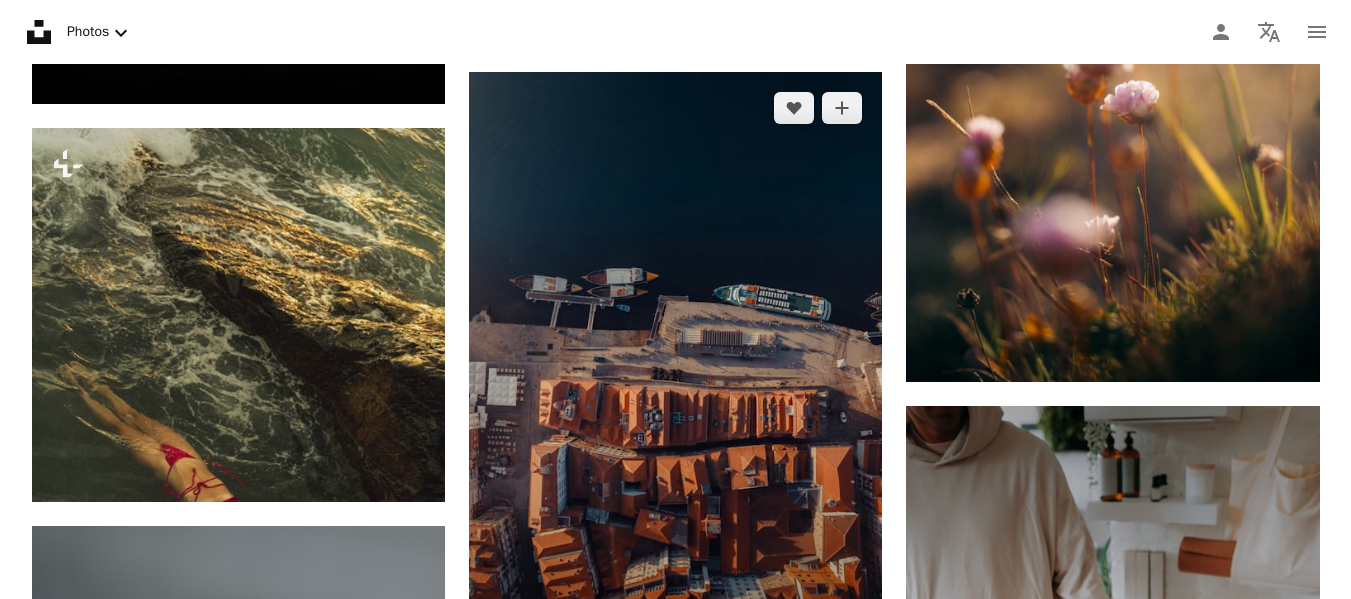 scroll, scrollTop: 1700, scrollLeft: 0, axis: vertical 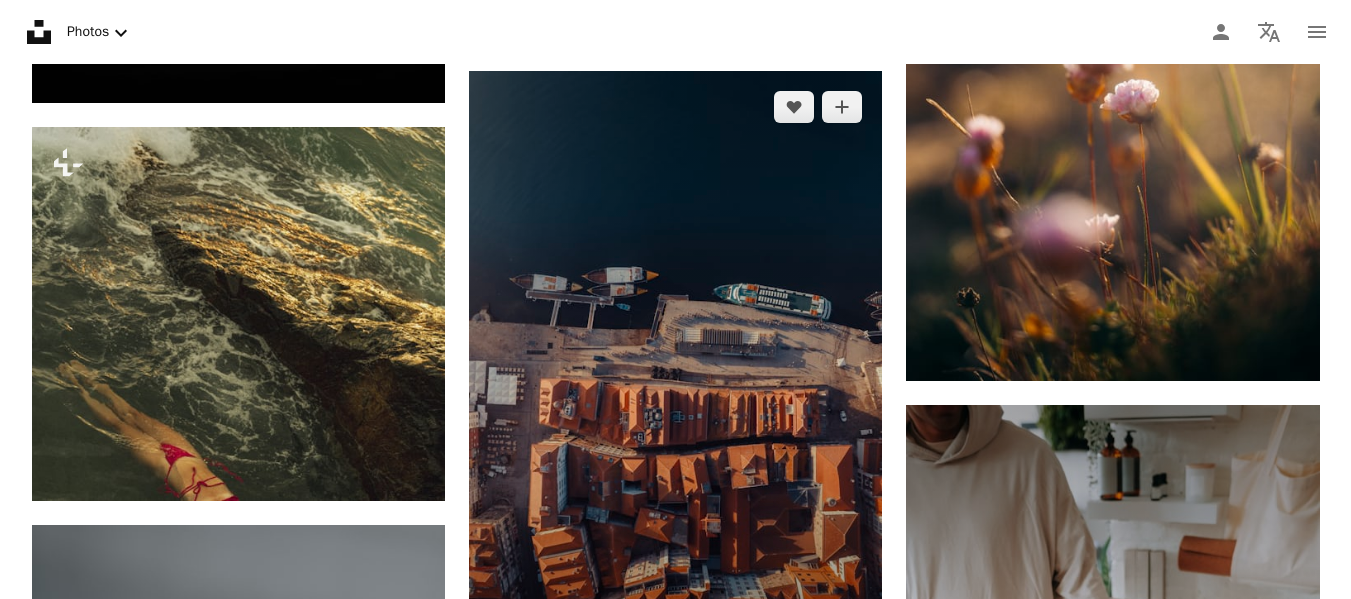 click at bounding box center [675, 381] 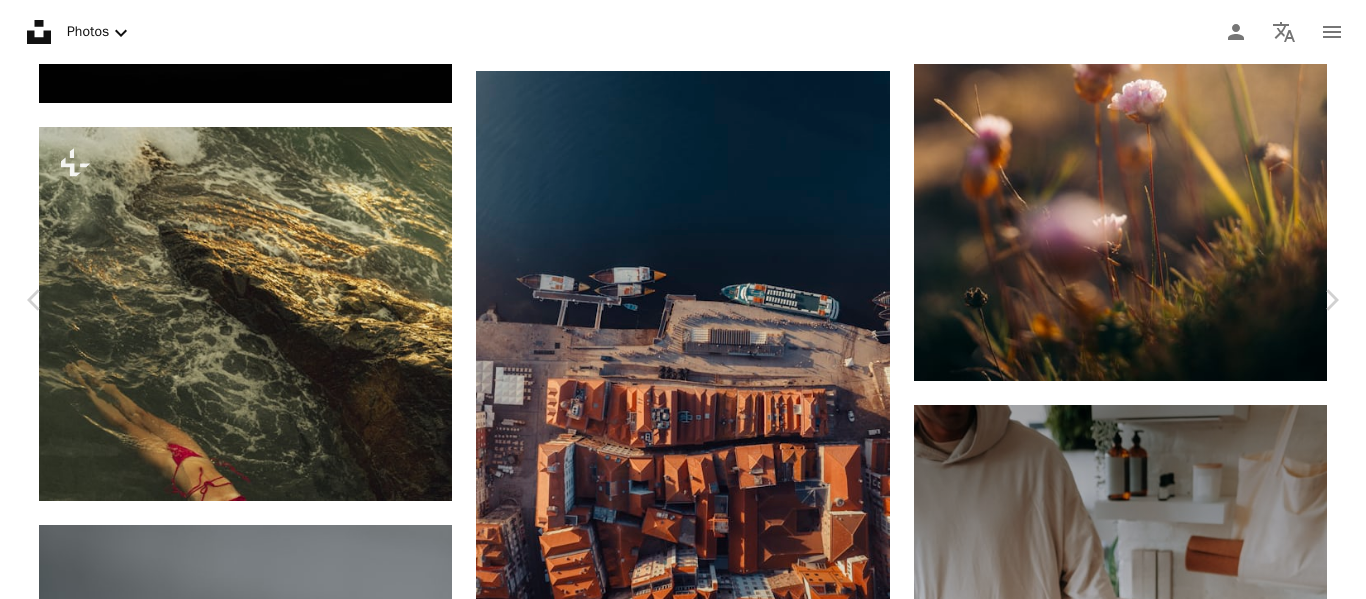 click on "Download free" at bounding box center (1167, 9897) 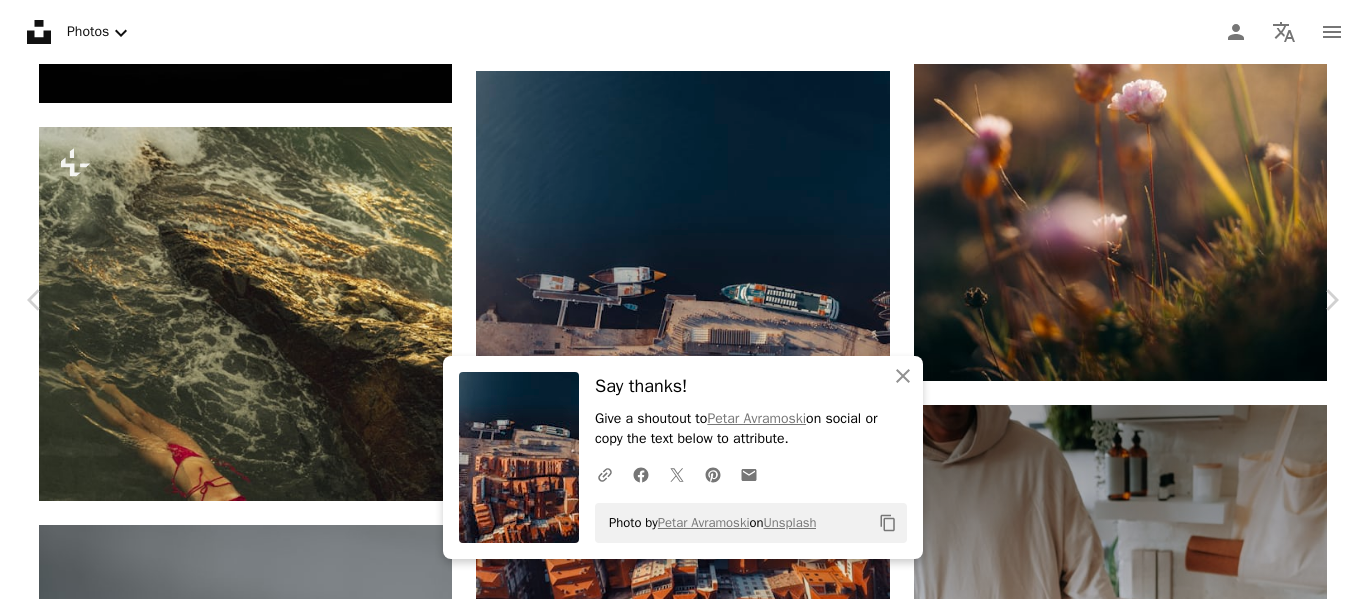 click on "An X shape" at bounding box center (20, 20) 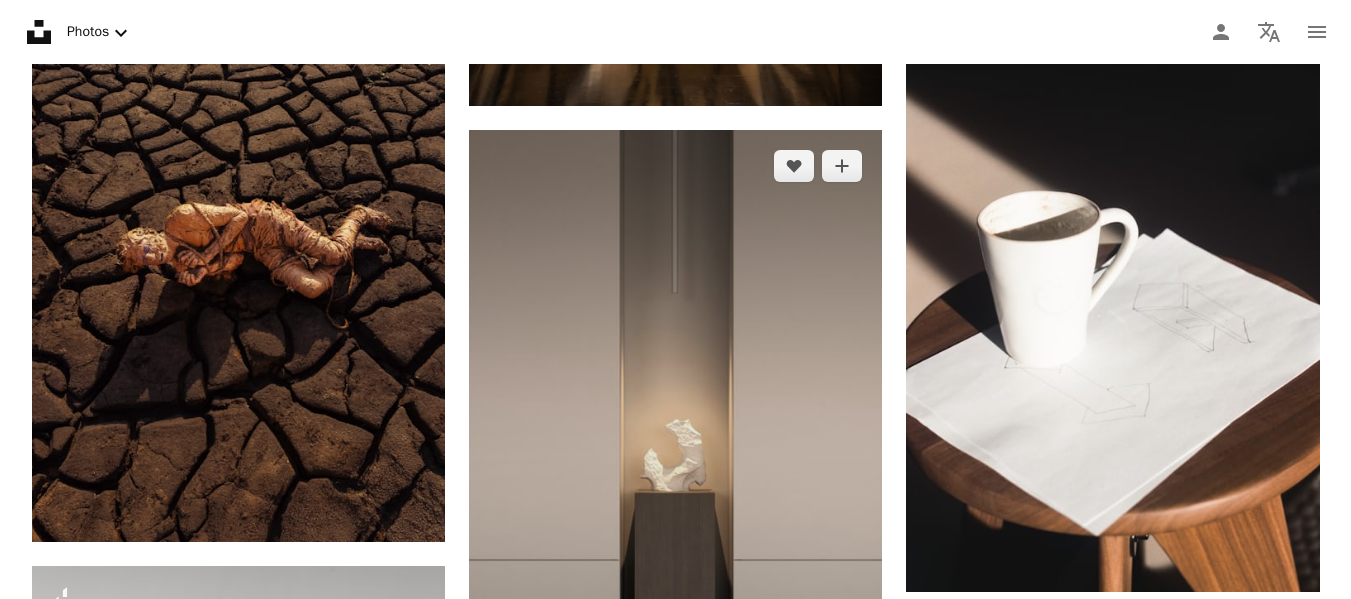 scroll, scrollTop: 6200, scrollLeft: 0, axis: vertical 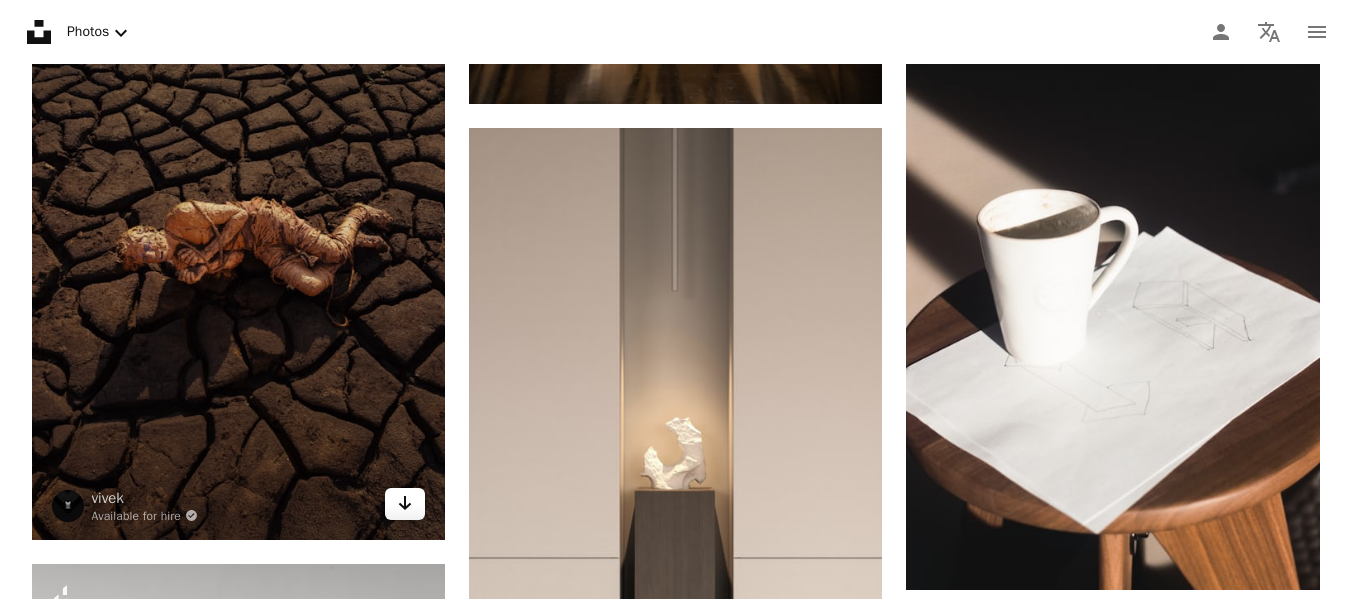click on "Arrow pointing down" at bounding box center [405, 504] 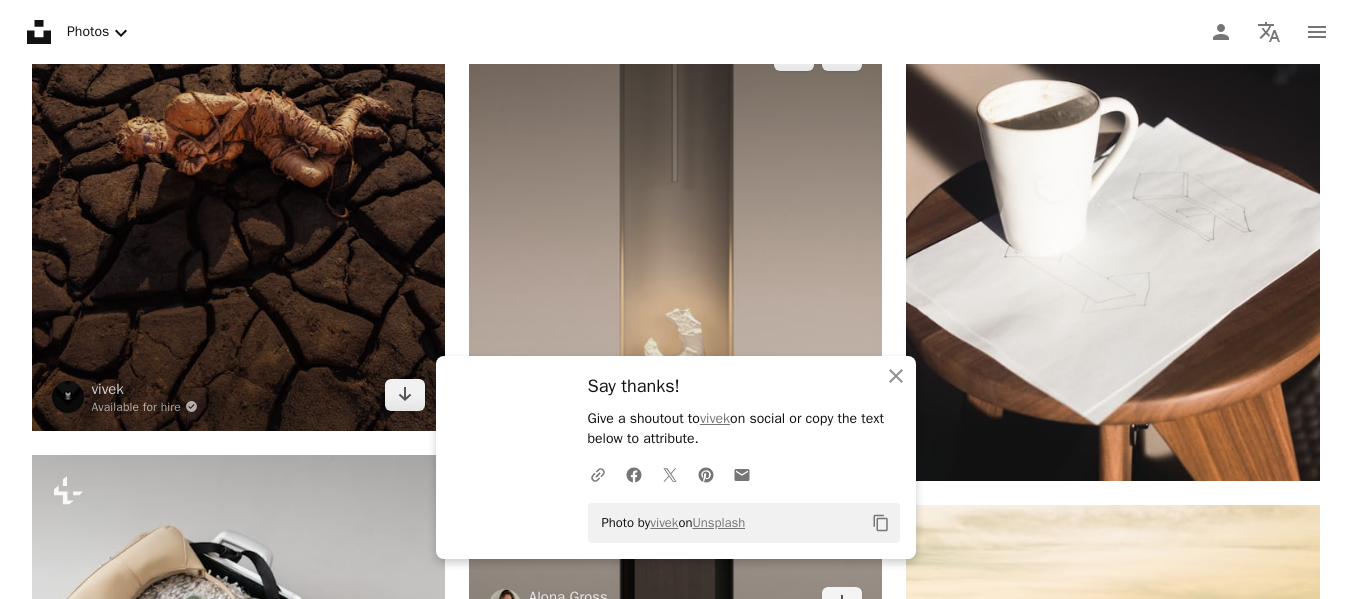 scroll, scrollTop: 6400, scrollLeft: 0, axis: vertical 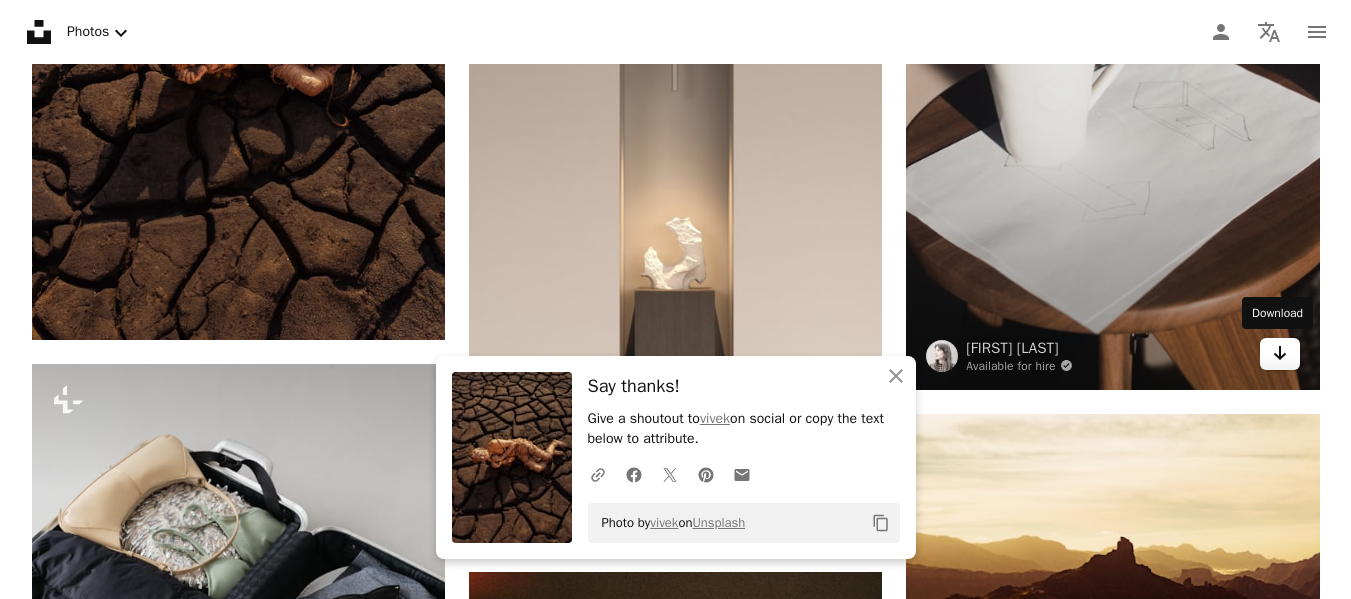 click on "Arrow pointing down" at bounding box center (1280, 354) 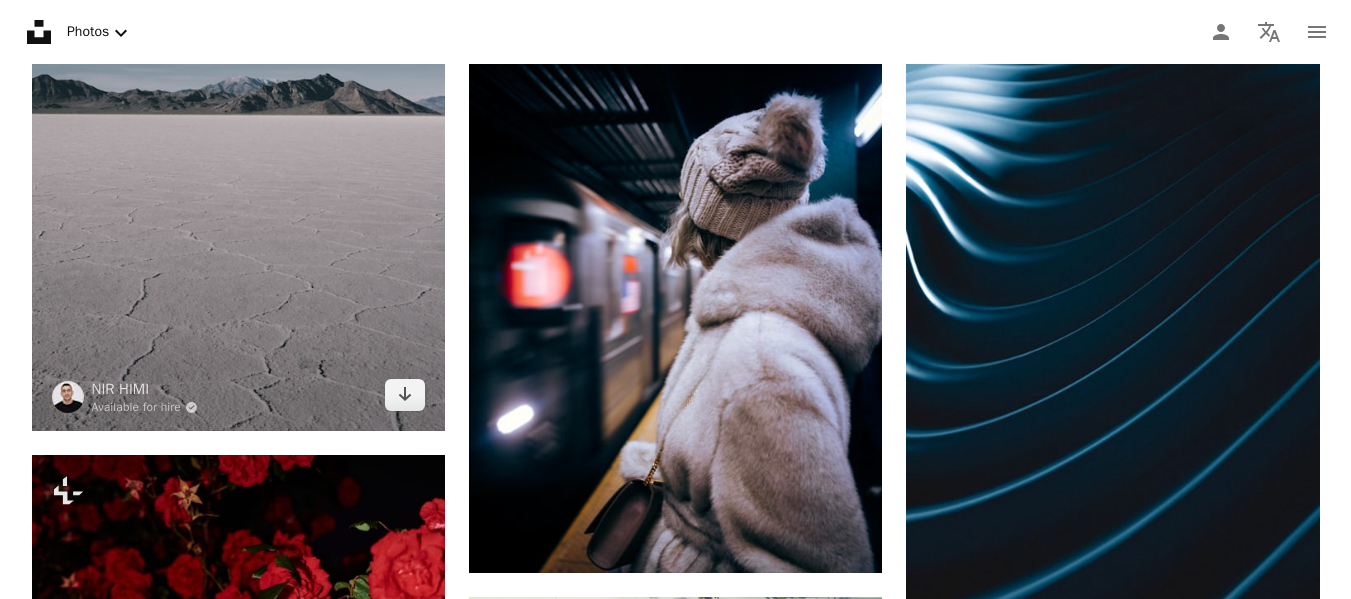 scroll, scrollTop: 9700, scrollLeft: 0, axis: vertical 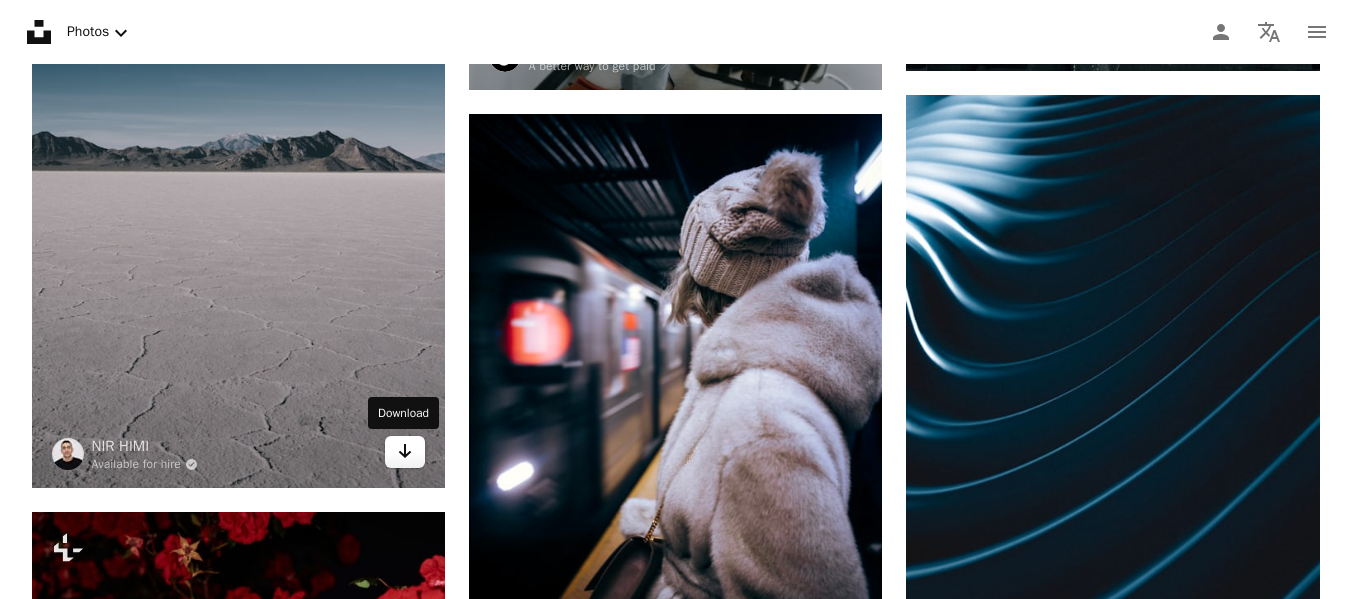 click on "Arrow pointing down" 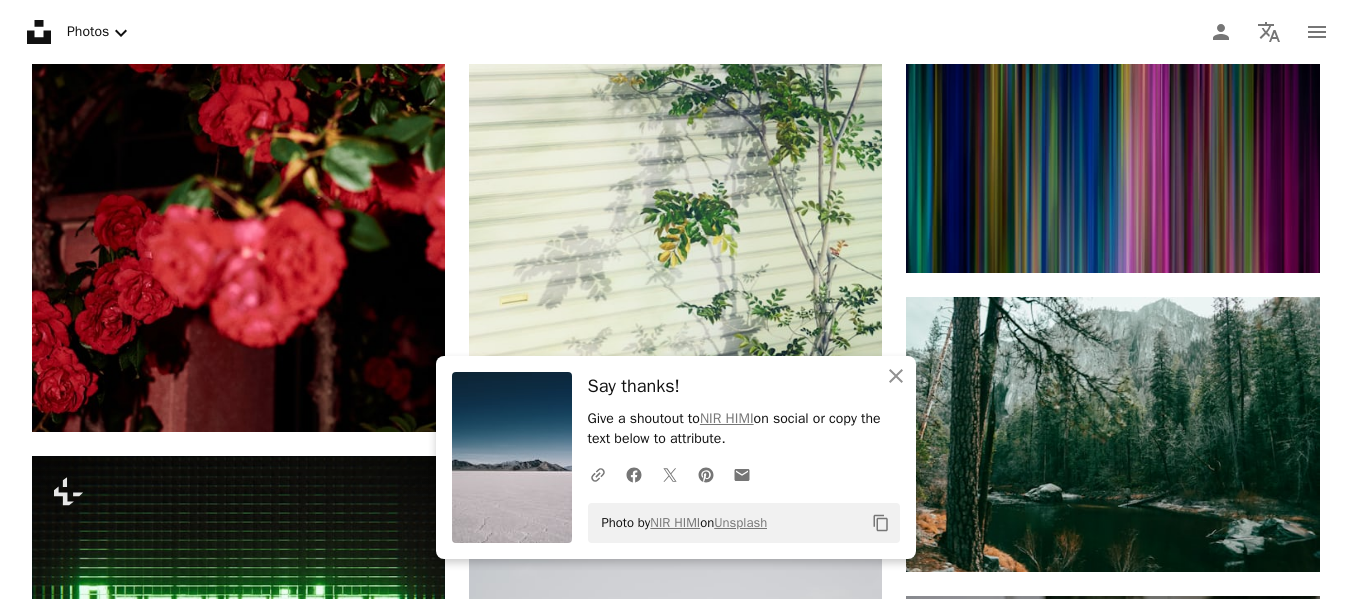 scroll, scrollTop: 10600, scrollLeft: 0, axis: vertical 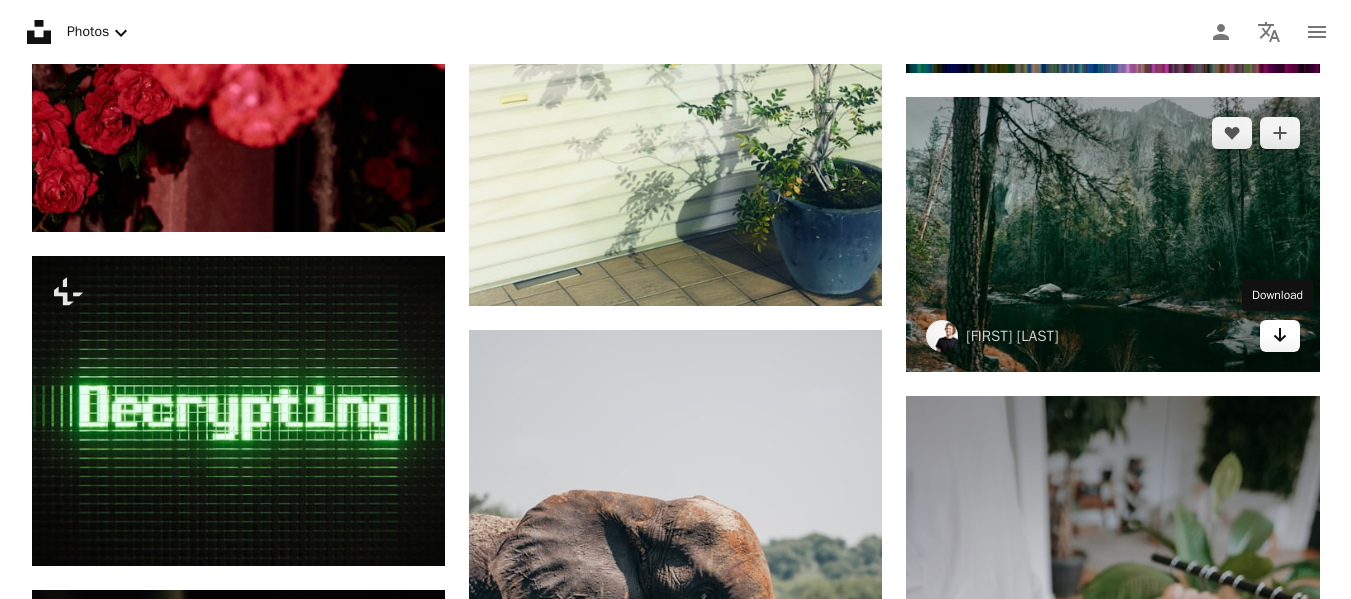 click on "Arrow pointing down" at bounding box center [1280, 336] 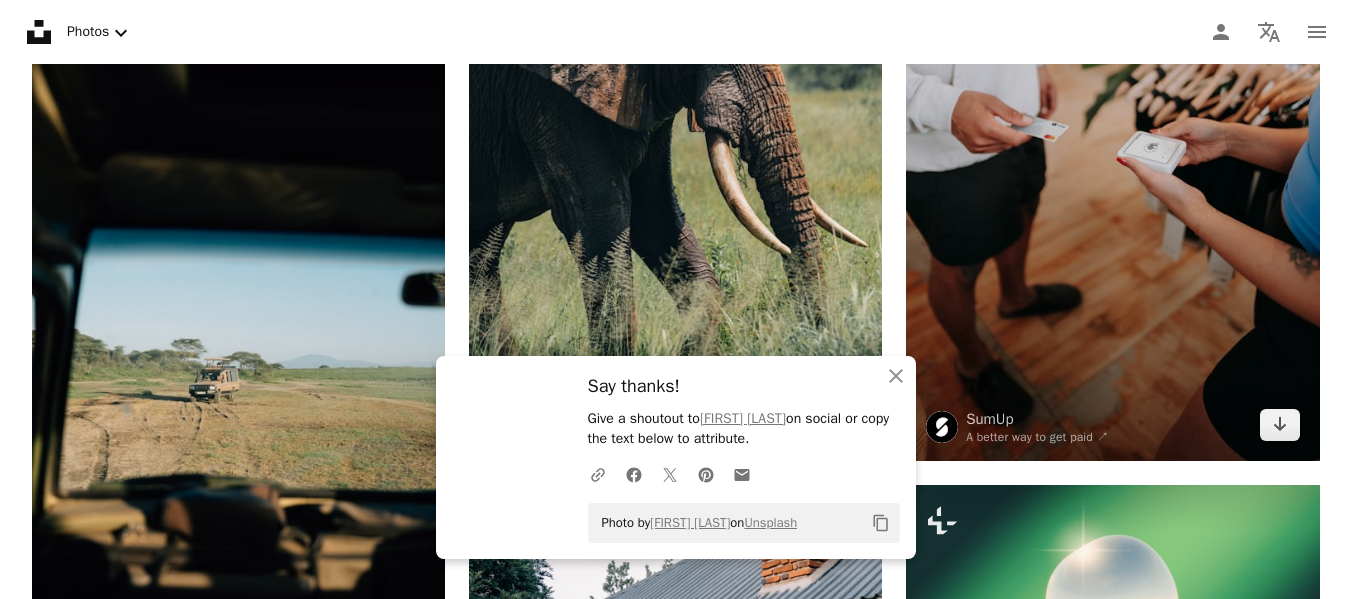 scroll, scrollTop: 11200, scrollLeft: 0, axis: vertical 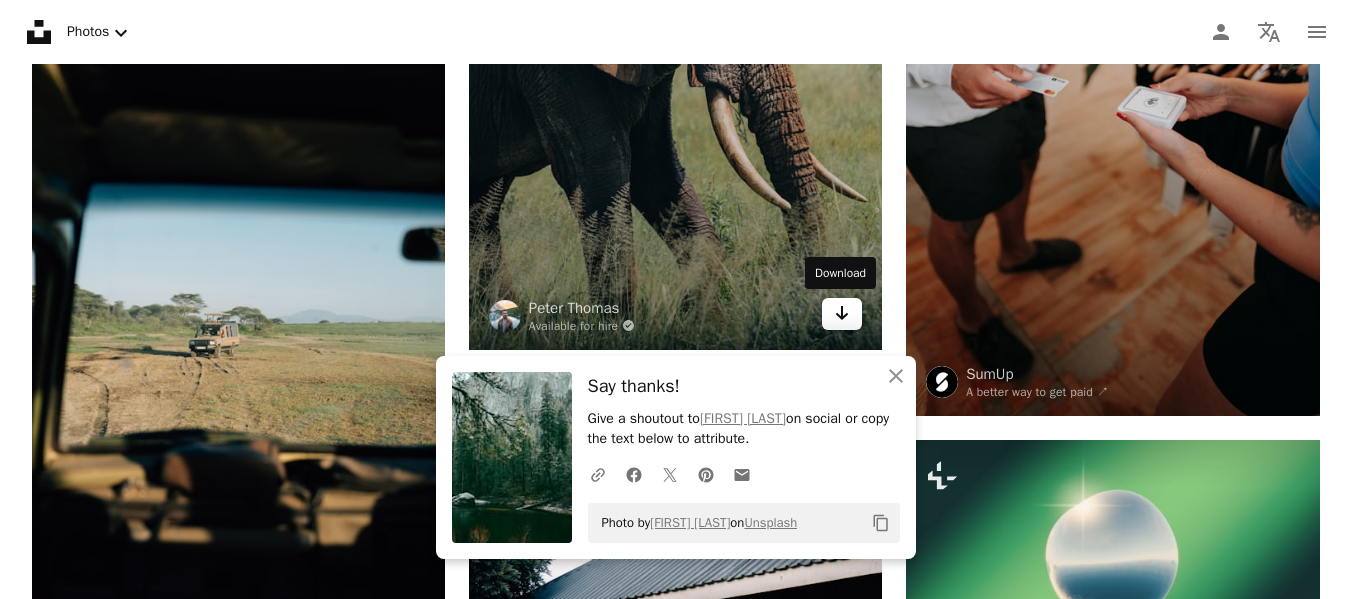 click on "Arrow pointing down" at bounding box center (842, 314) 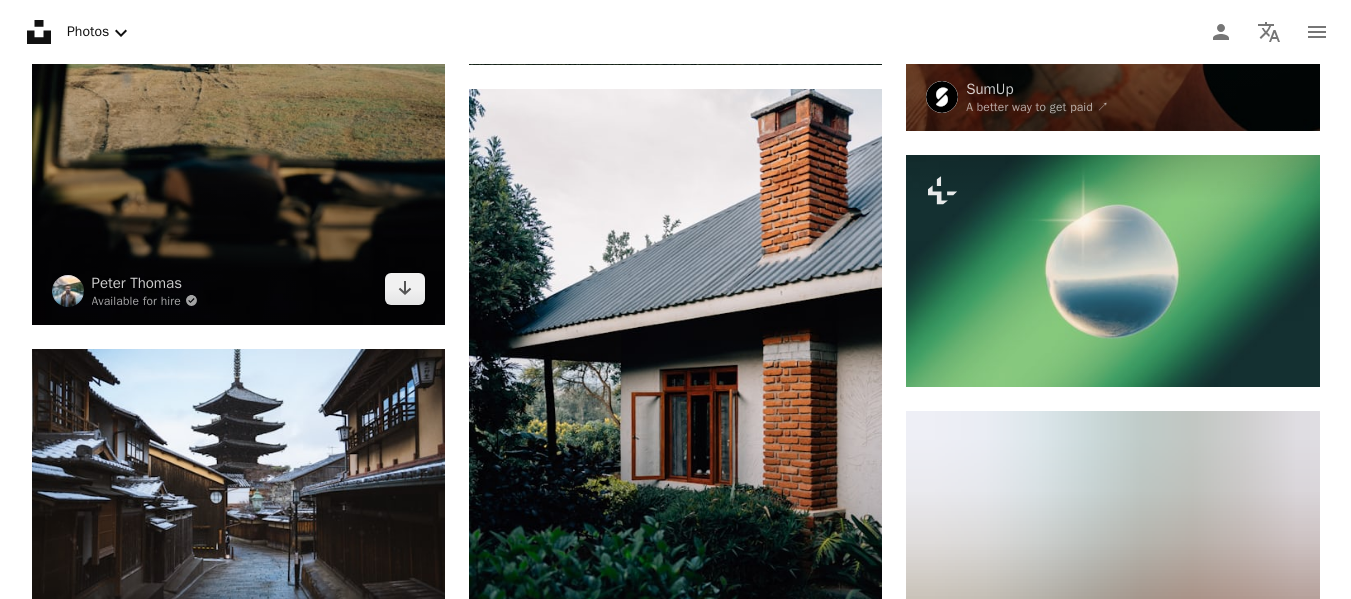 scroll, scrollTop: 11300, scrollLeft: 0, axis: vertical 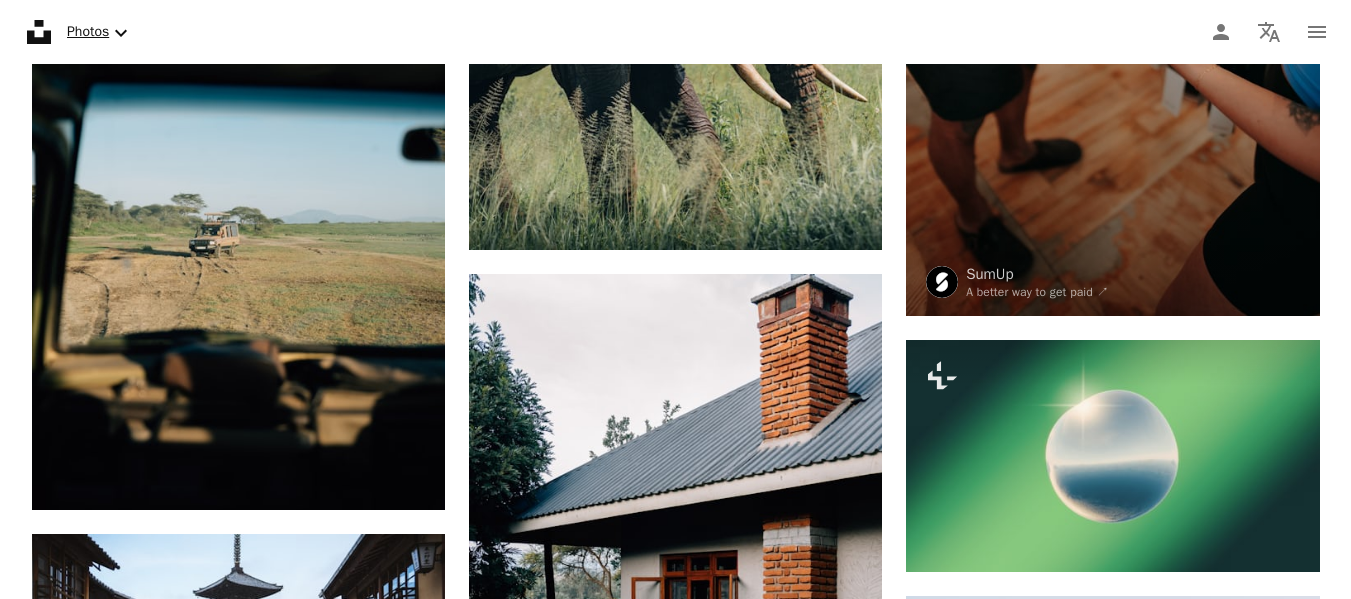 click on "Chevron down" 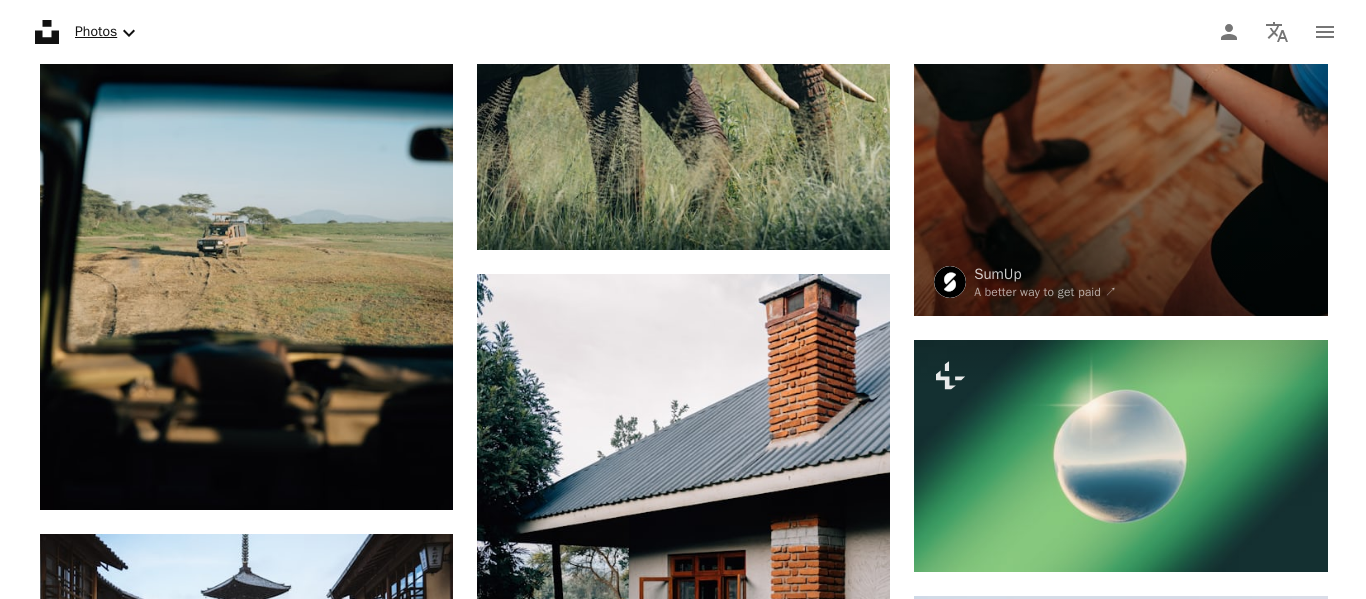 scroll, scrollTop: 0, scrollLeft: 0, axis: both 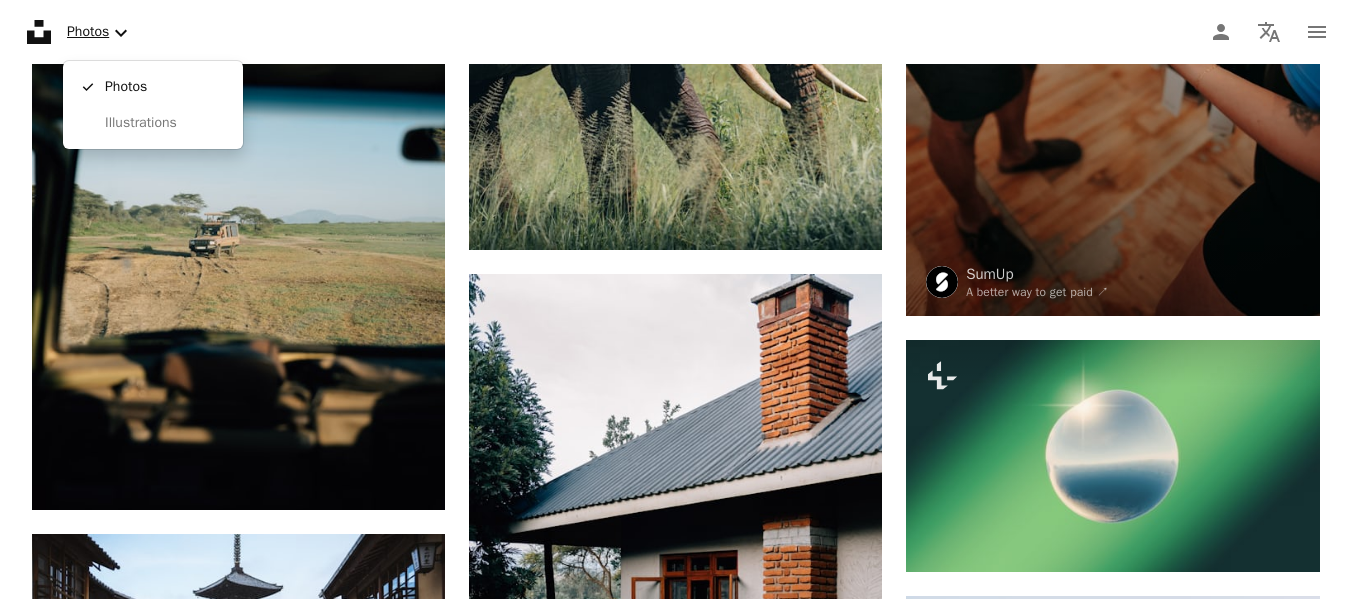 click on "Chevron down" 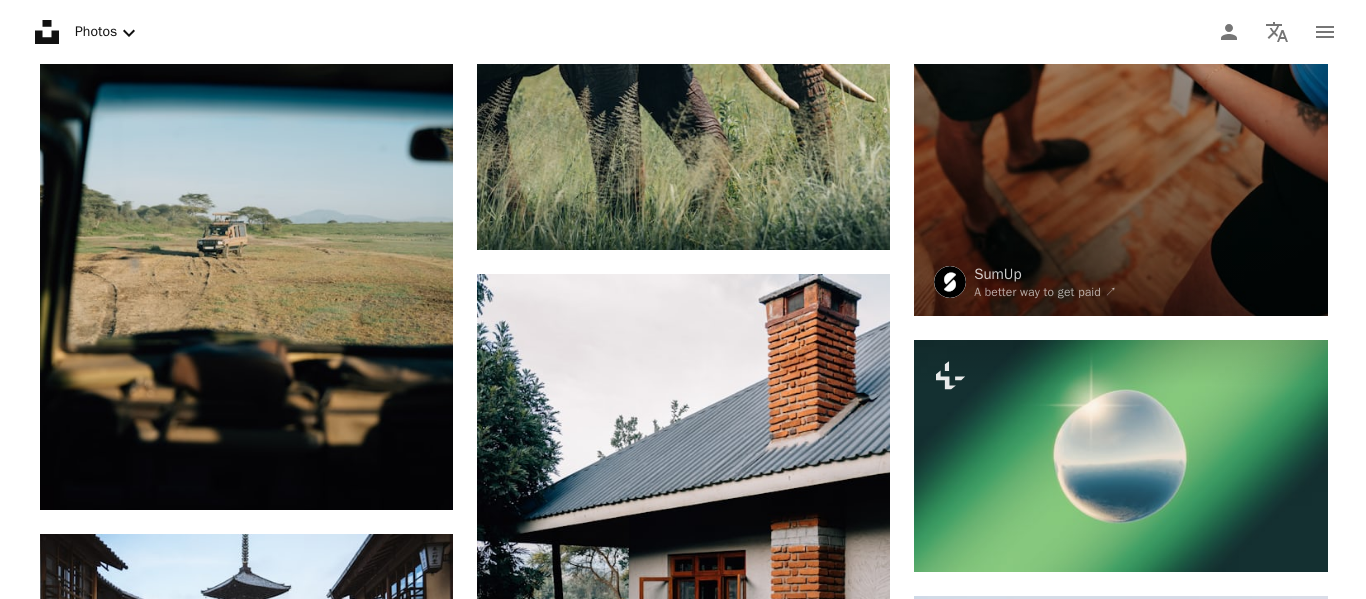 scroll, scrollTop: 4600, scrollLeft: 0, axis: vertical 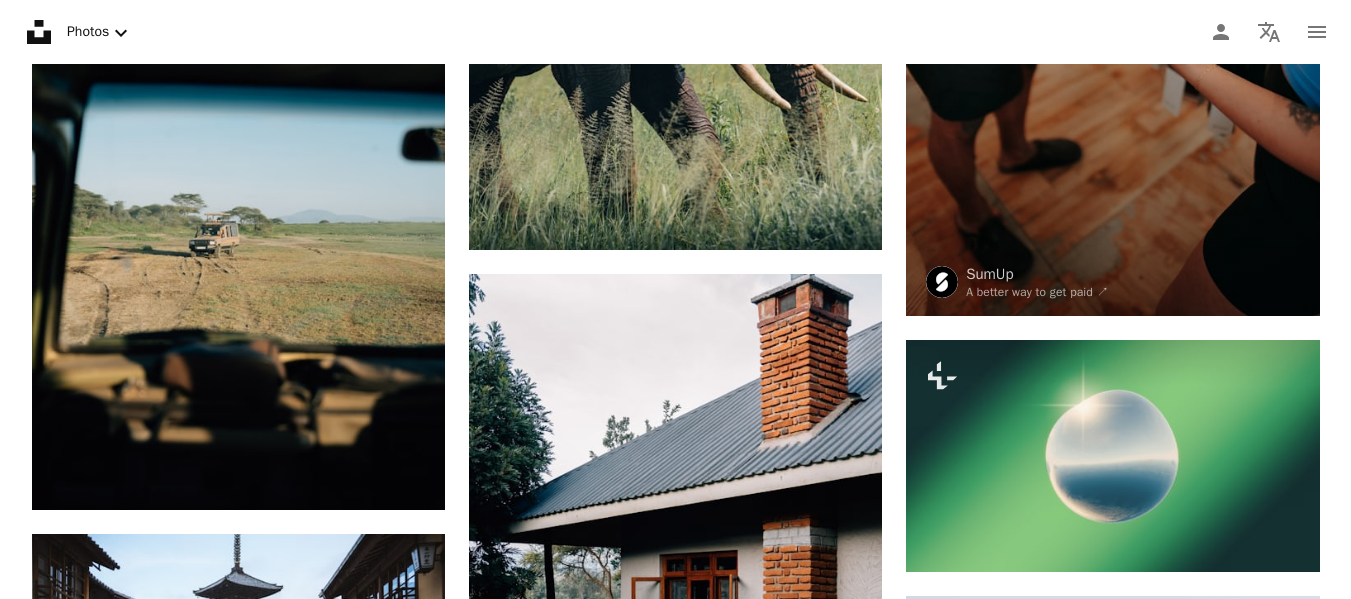 click at bounding box center (1112, -6481) 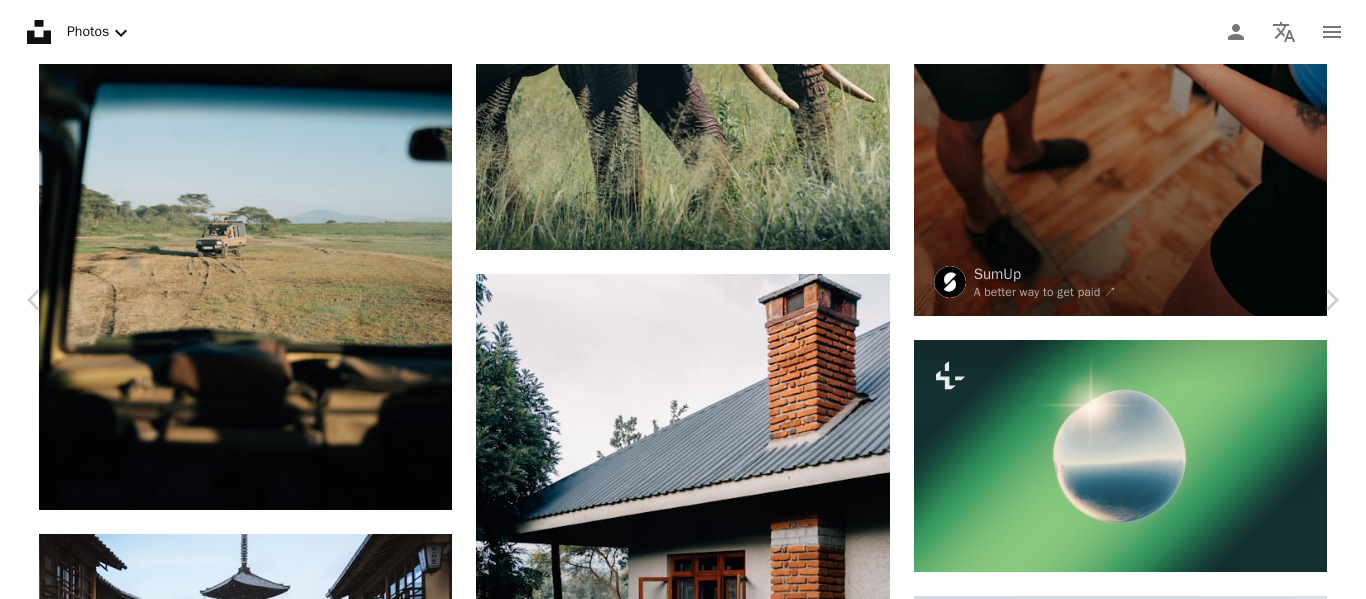 click on "Download free" at bounding box center [1167, 4002] 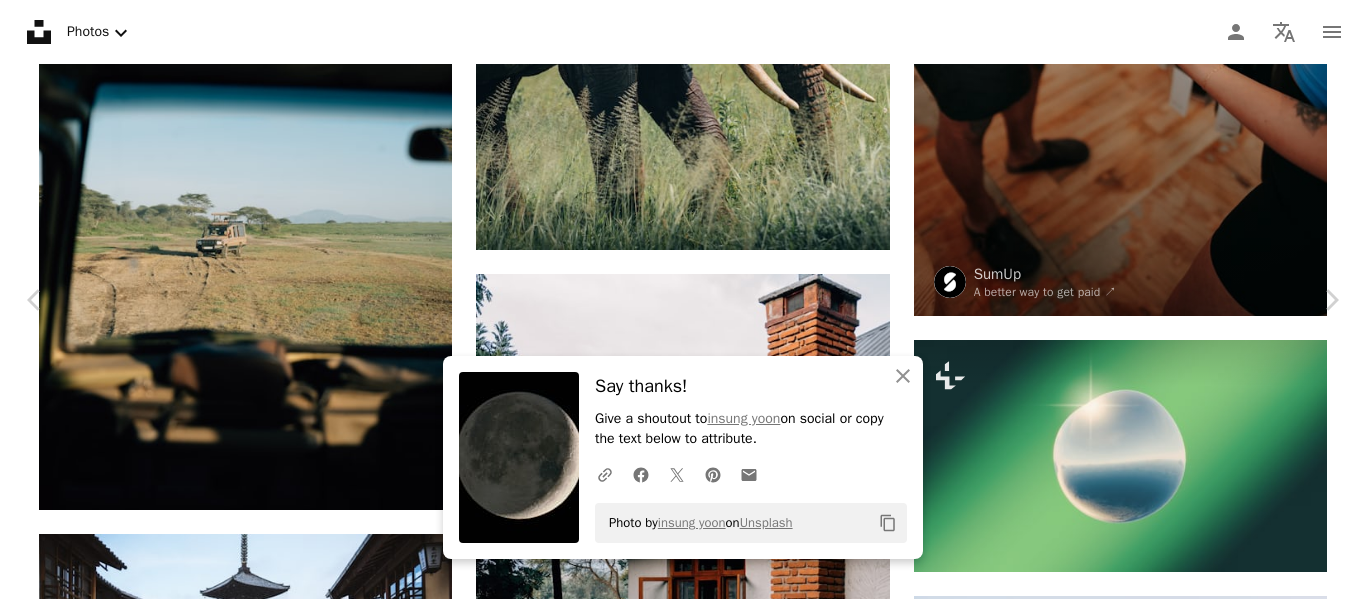 scroll, scrollTop: 1400, scrollLeft: 0, axis: vertical 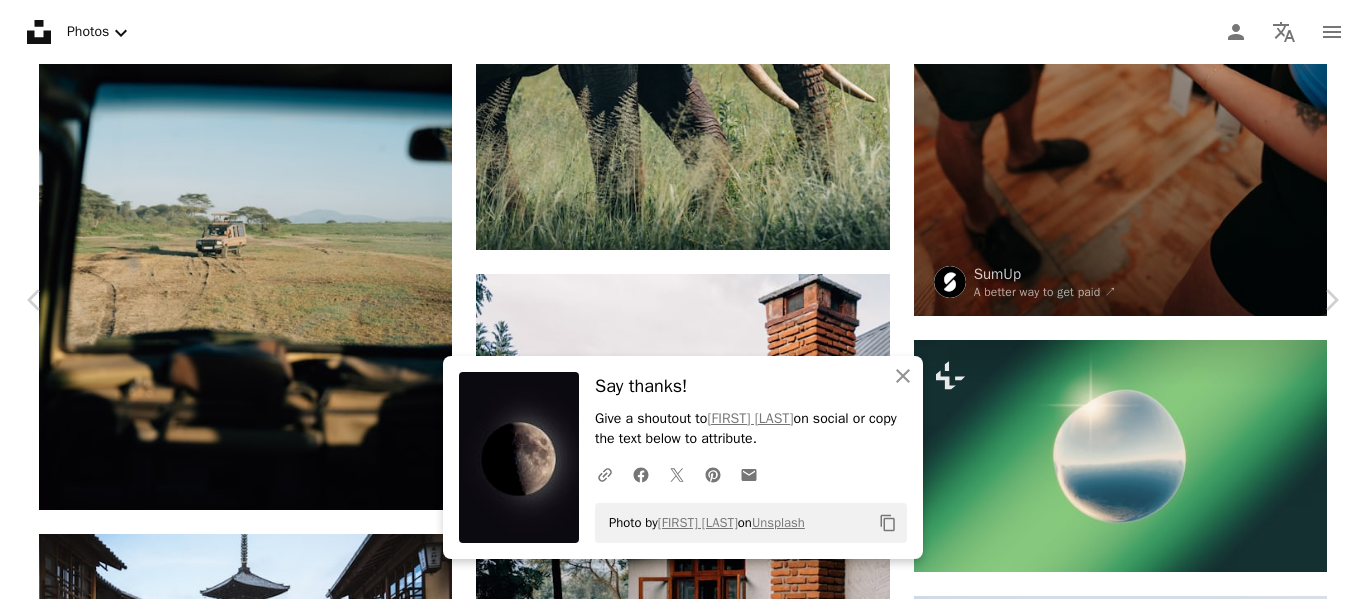 click at bounding box center [280, 4010] 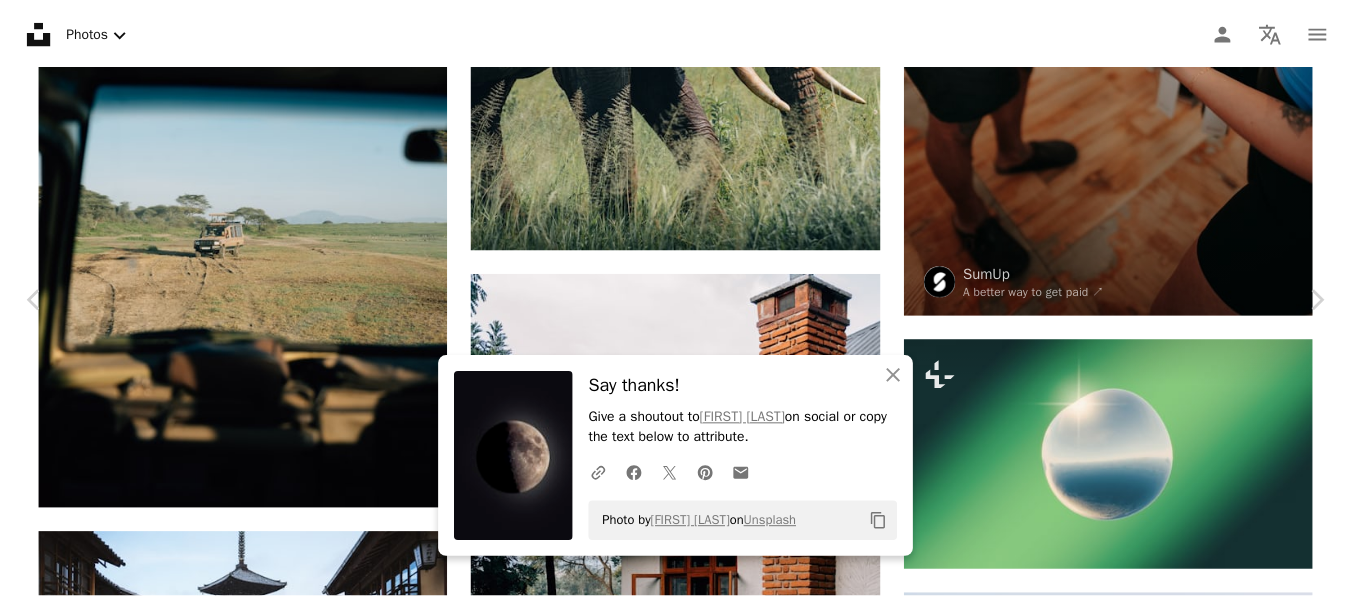 scroll, scrollTop: 0, scrollLeft: 0, axis: both 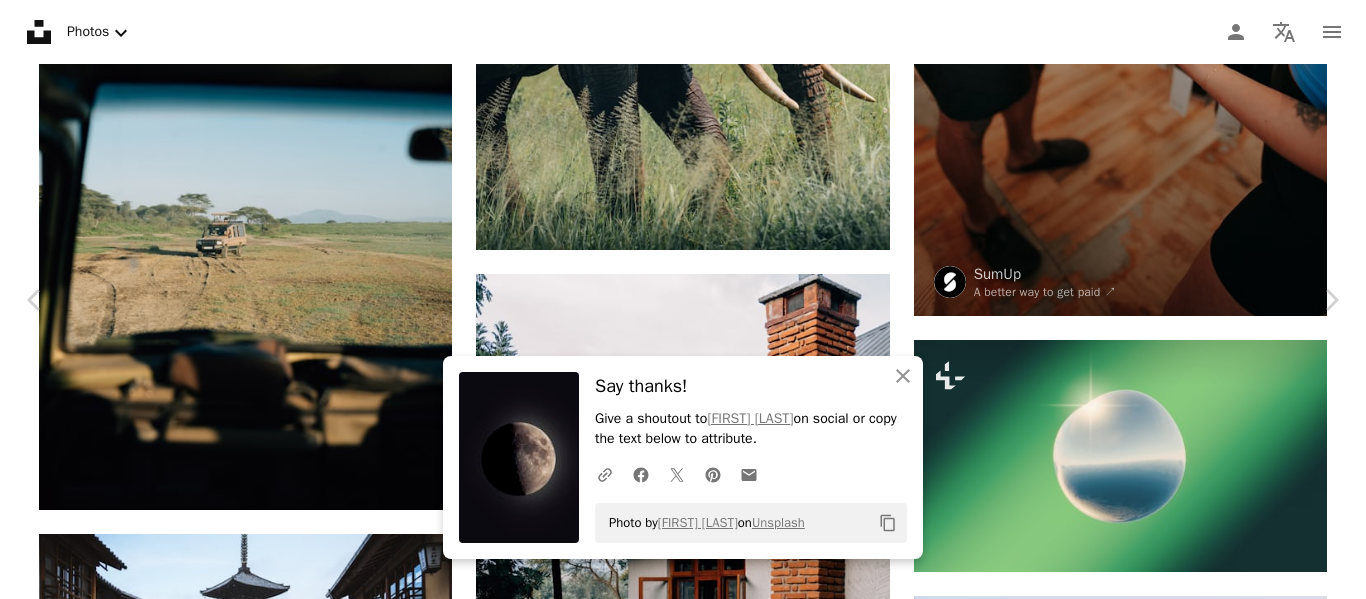 drag, startPoint x: 1150, startPoint y: 45, endPoint x: 718, endPoint y: 3, distance: 434.03687 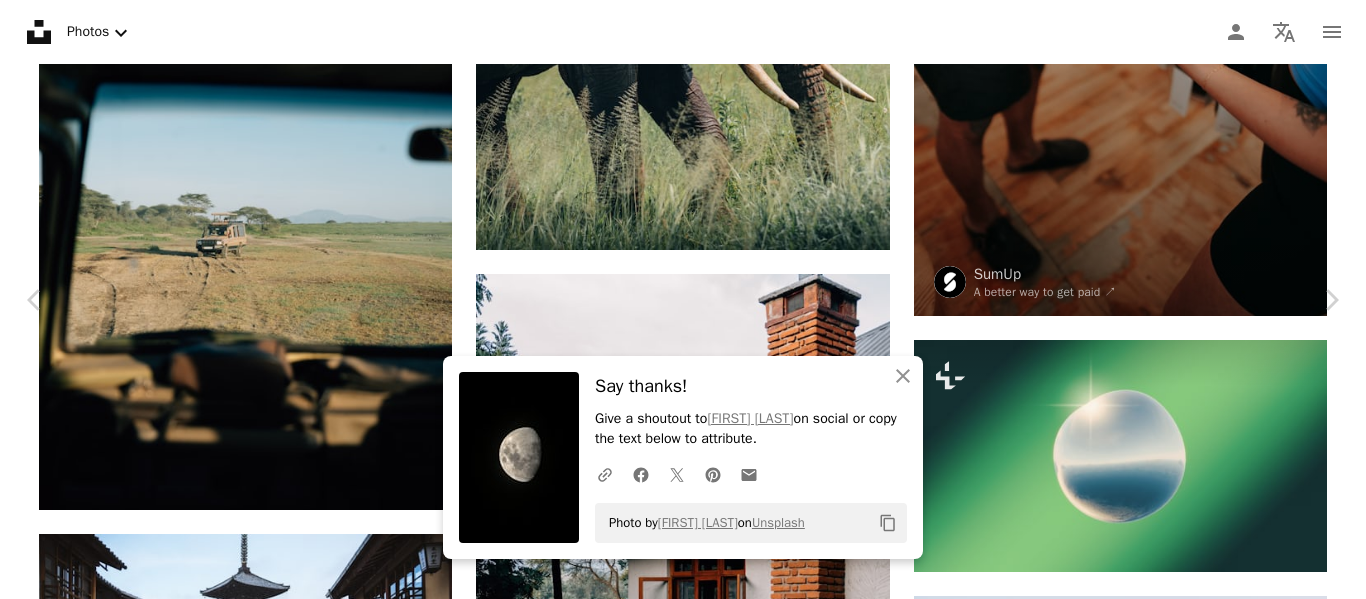 click on "An X shape" at bounding box center [20, 20] 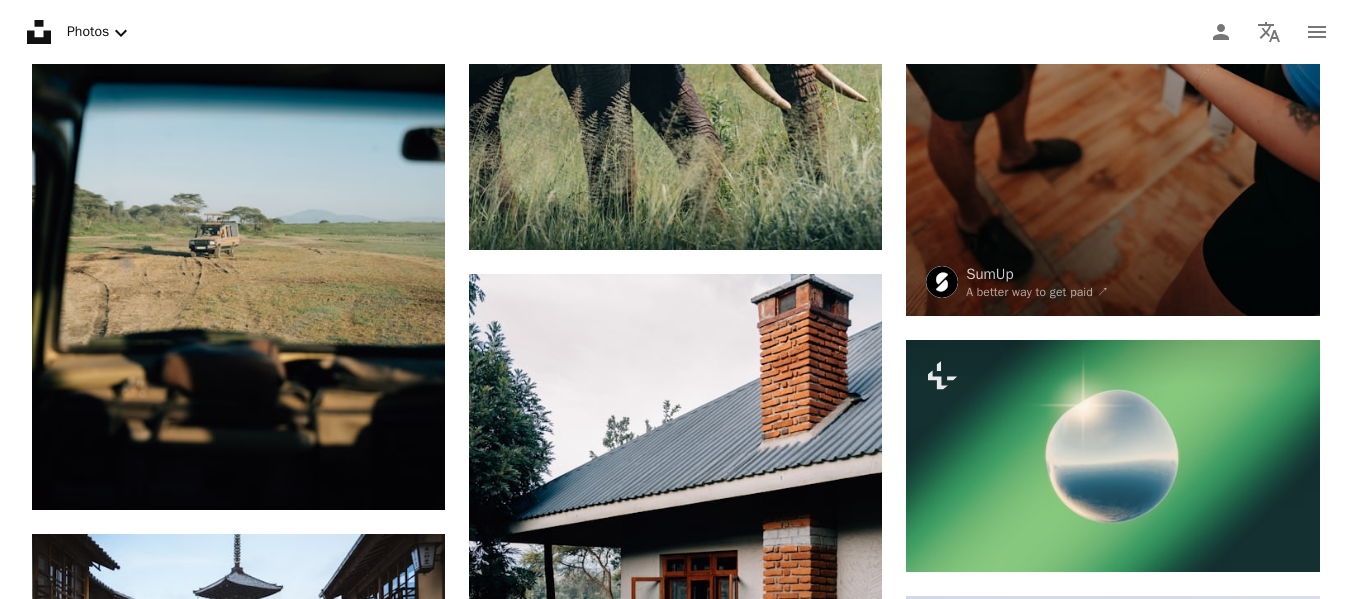 scroll, scrollTop: 6000, scrollLeft: 0, axis: vertical 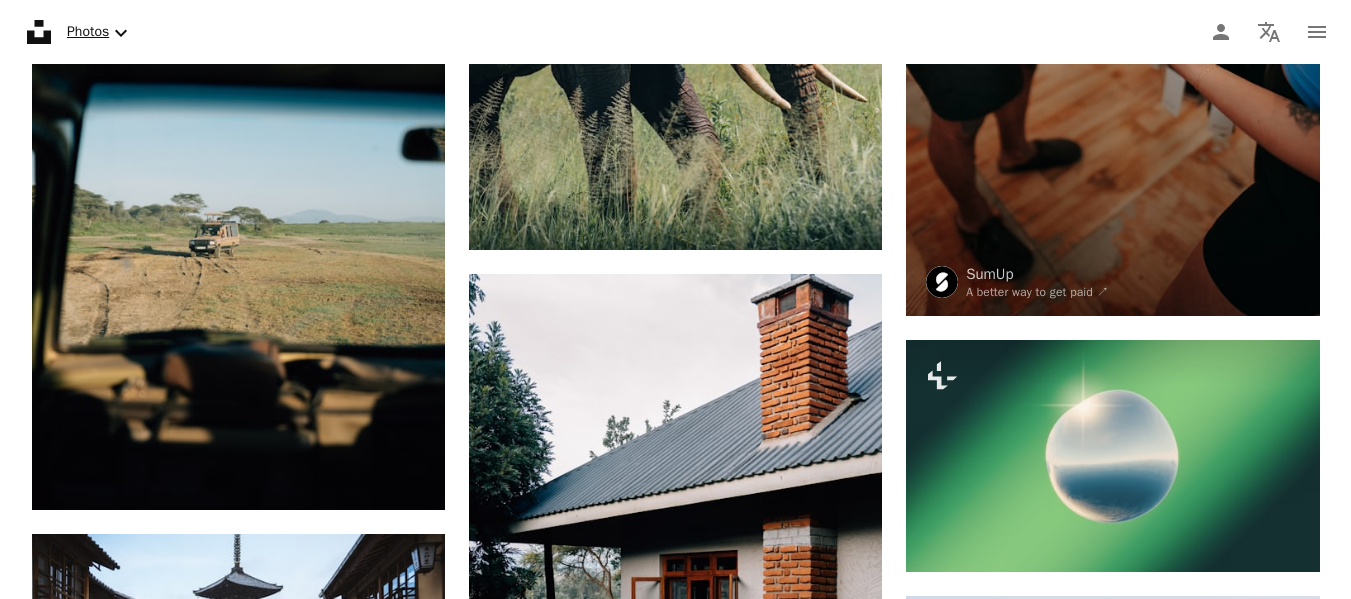 click on "Chevron down" 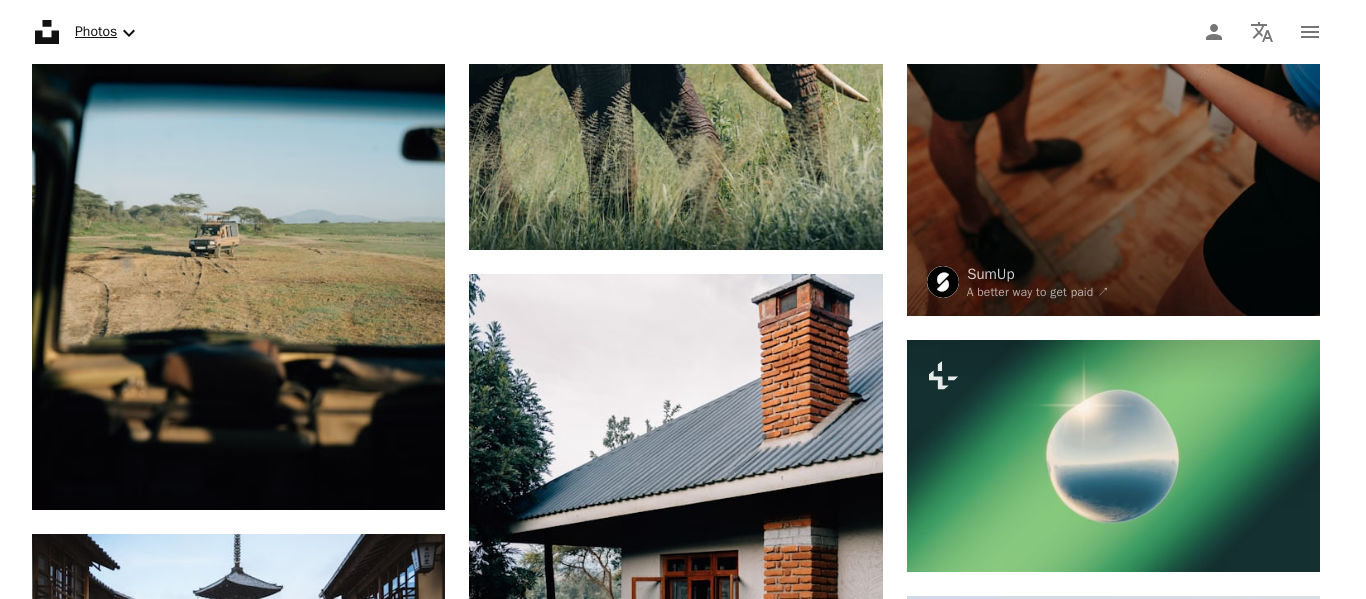 scroll, scrollTop: 0, scrollLeft: 0, axis: both 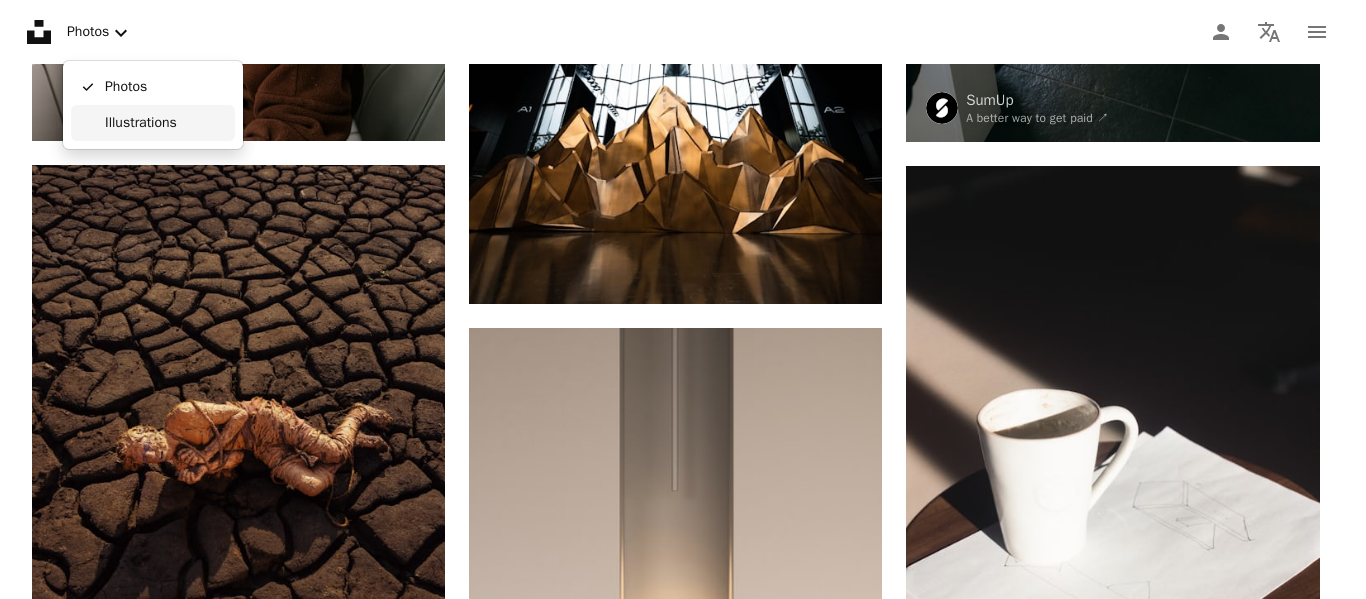 click on "Illustrations" at bounding box center (166, 123) 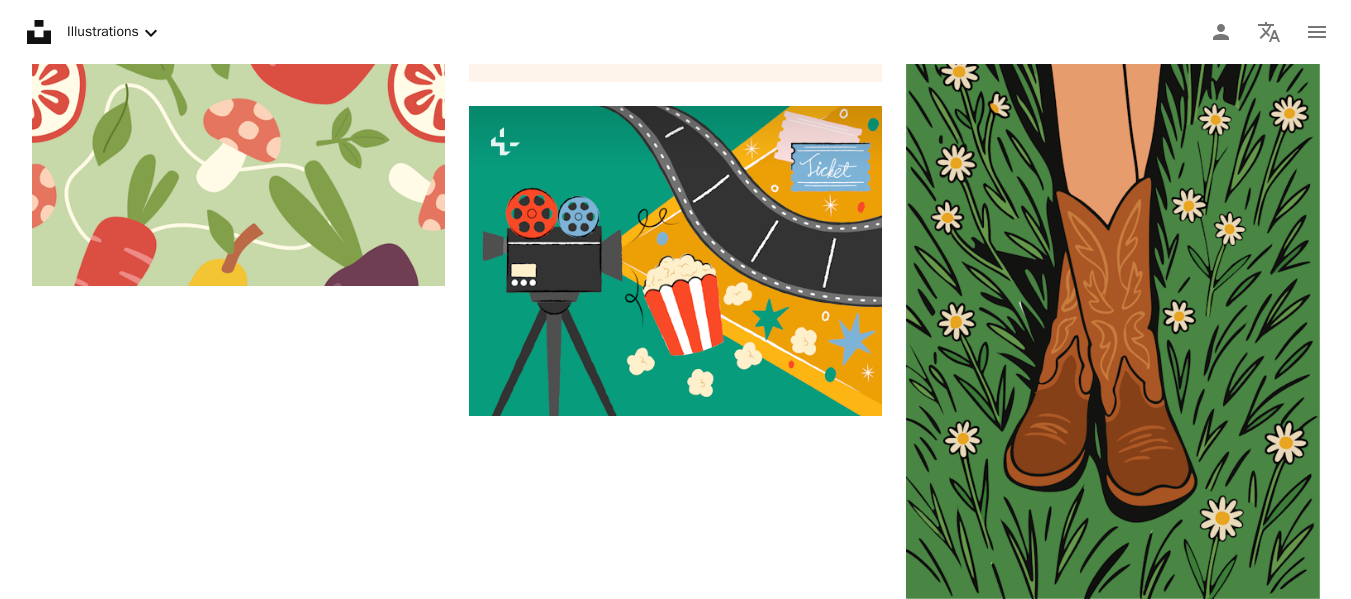 scroll, scrollTop: 1000, scrollLeft: 0, axis: vertical 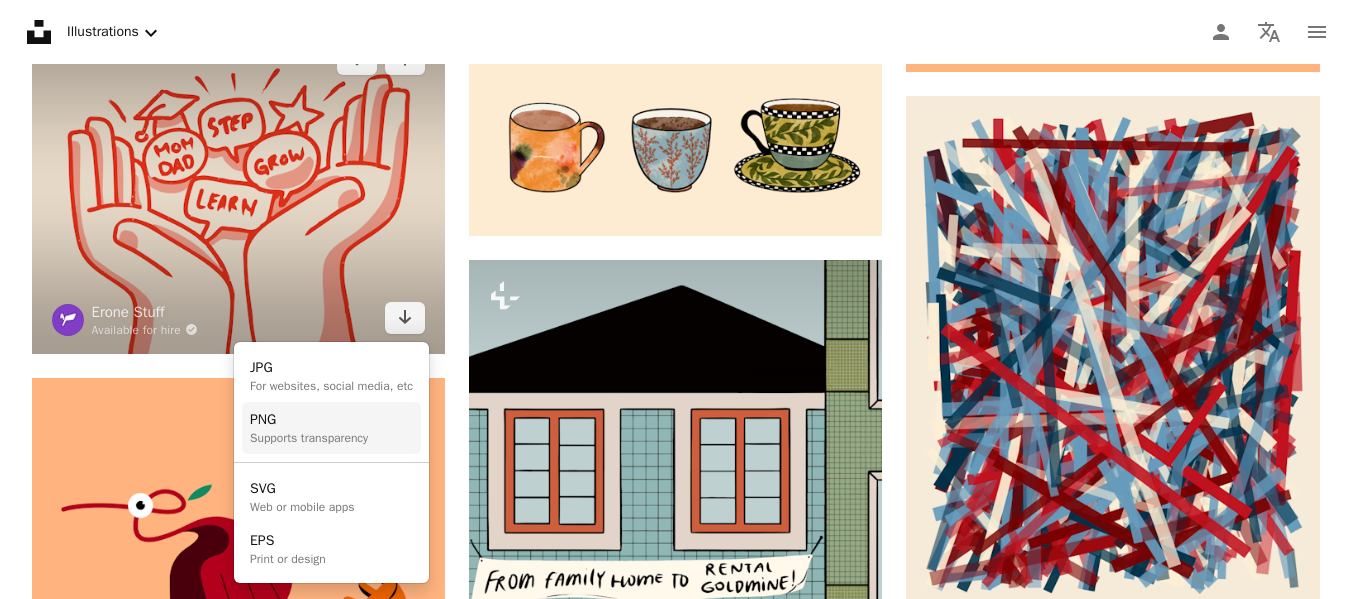 click on "PNG" at bounding box center (309, 420) 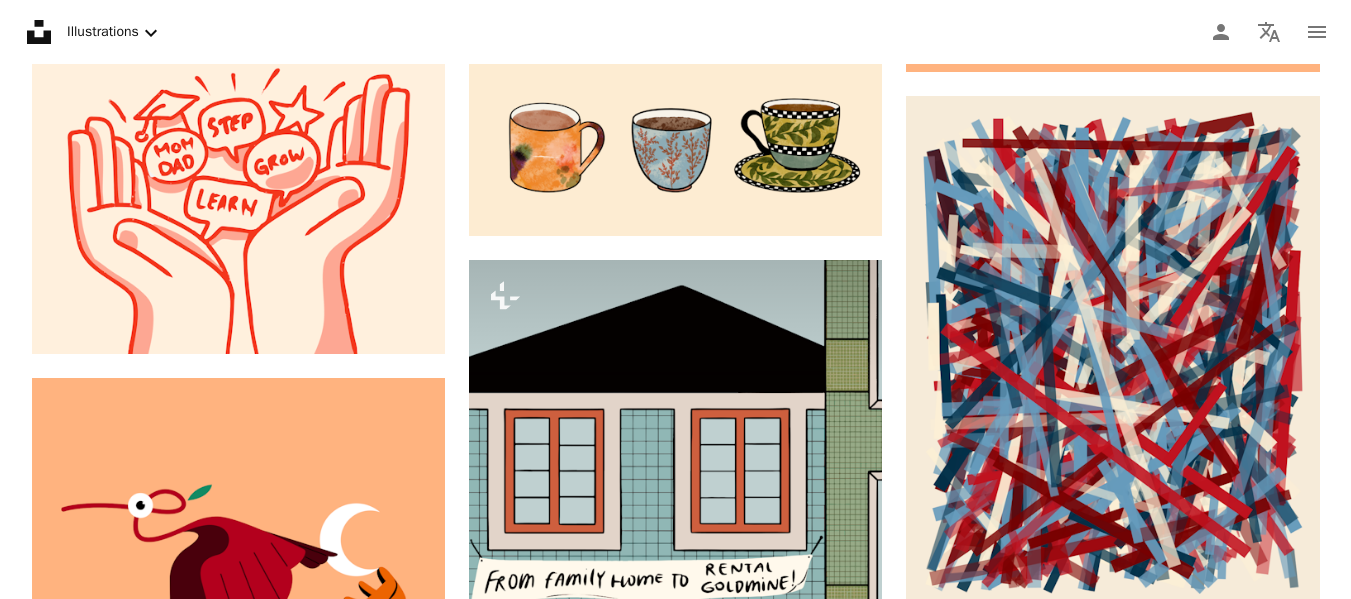scroll, scrollTop: 1800, scrollLeft: 0, axis: vertical 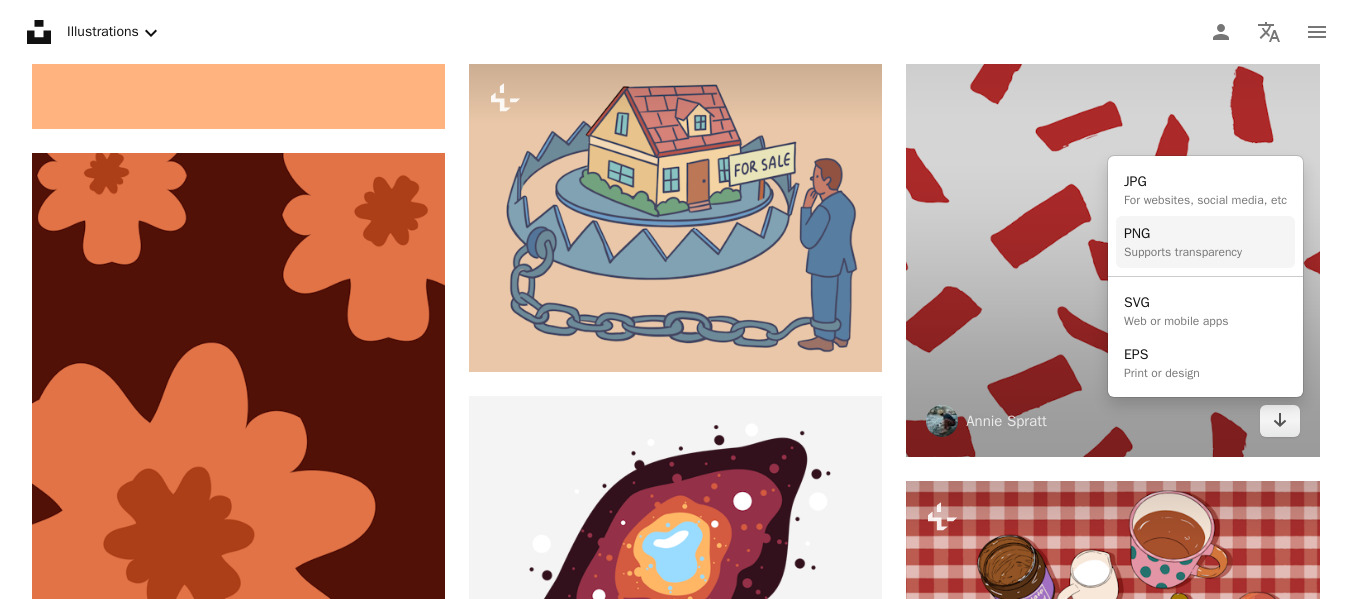 click on "PNG" at bounding box center (1183, 234) 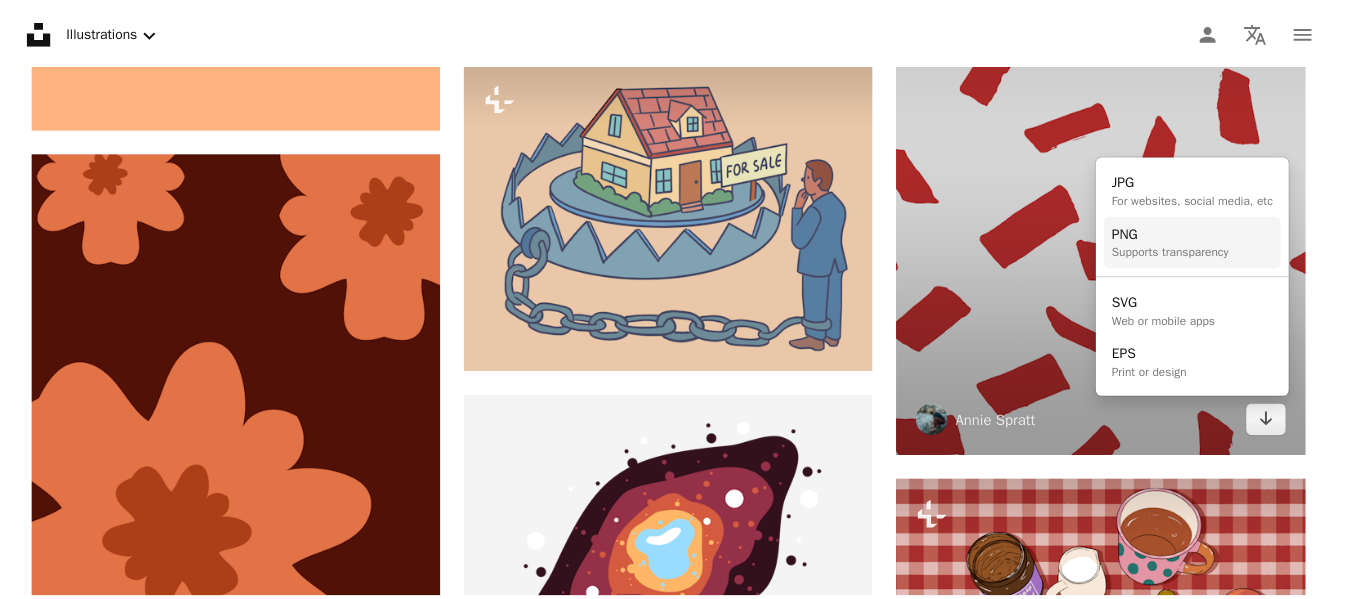 scroll, scrollTop: 1800, scrollLeft: 0, axis: vertical 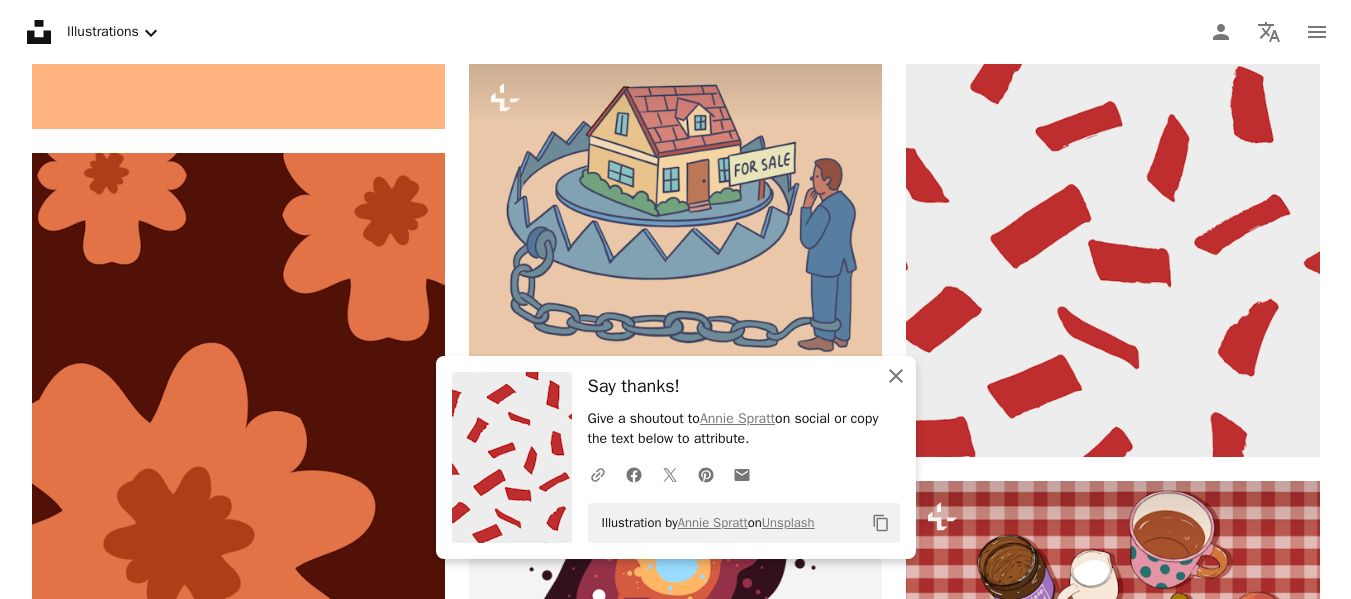 drag, startPoint x: 900, startPoint y: 375, endPoint x: 1344, endPoint y: 101, distance: 521.7394 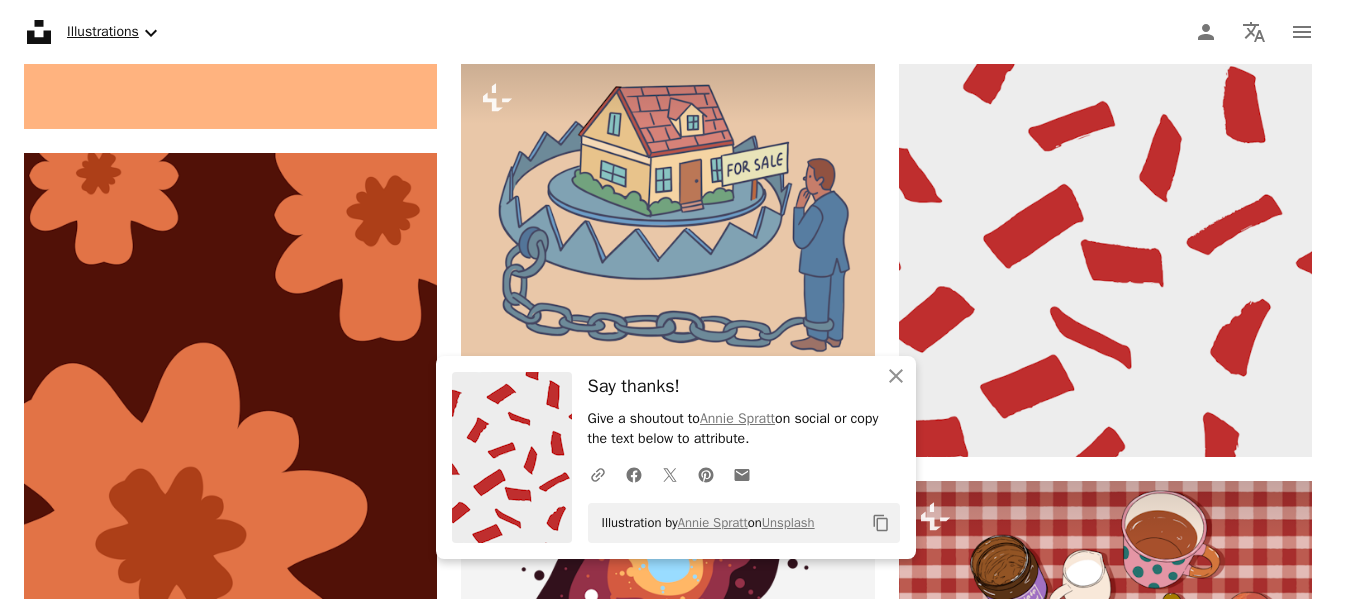 click on "Chevron down" 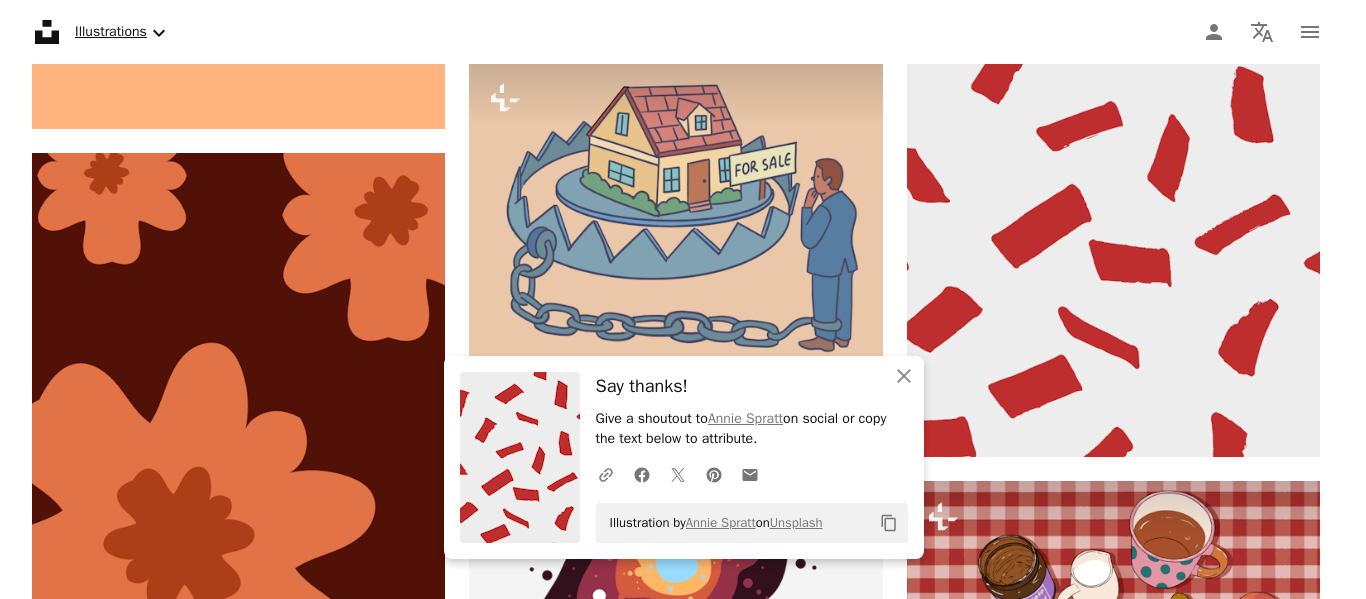 scroll, scrollTop: 0, scrollLeft: 0, axis: both 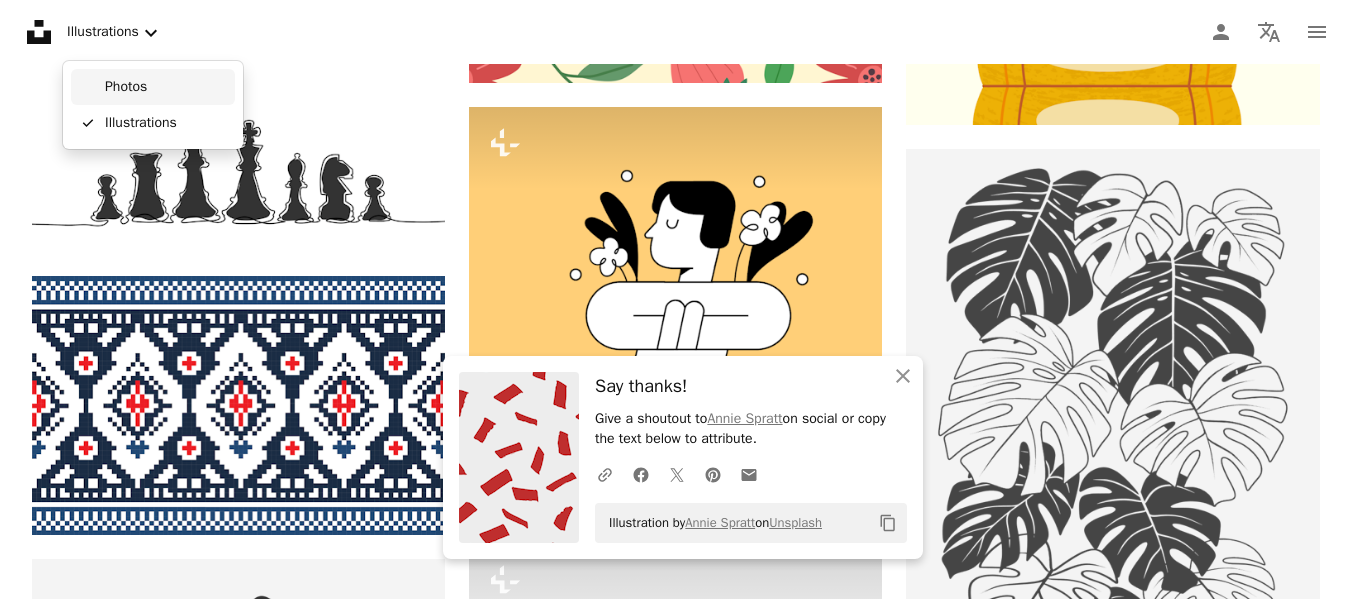 click on "Photos" at bounding box center (166, 87) 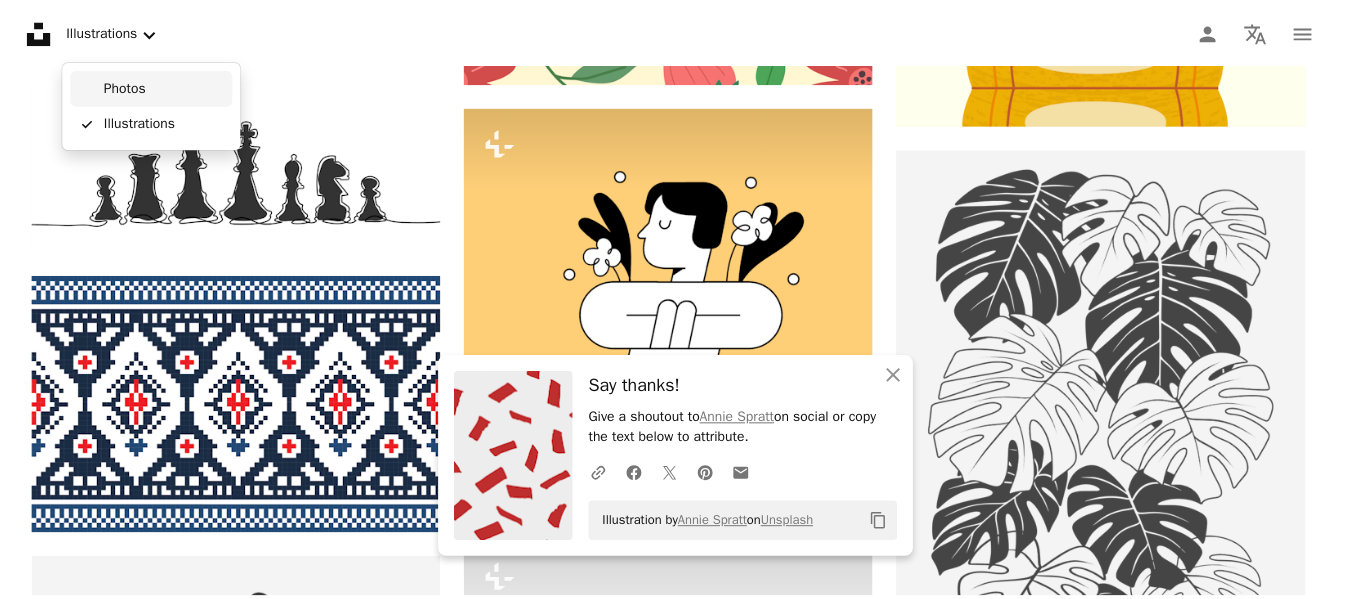 scroll, scrollTop: 4300, scrollLeft: 0, axis: vertical 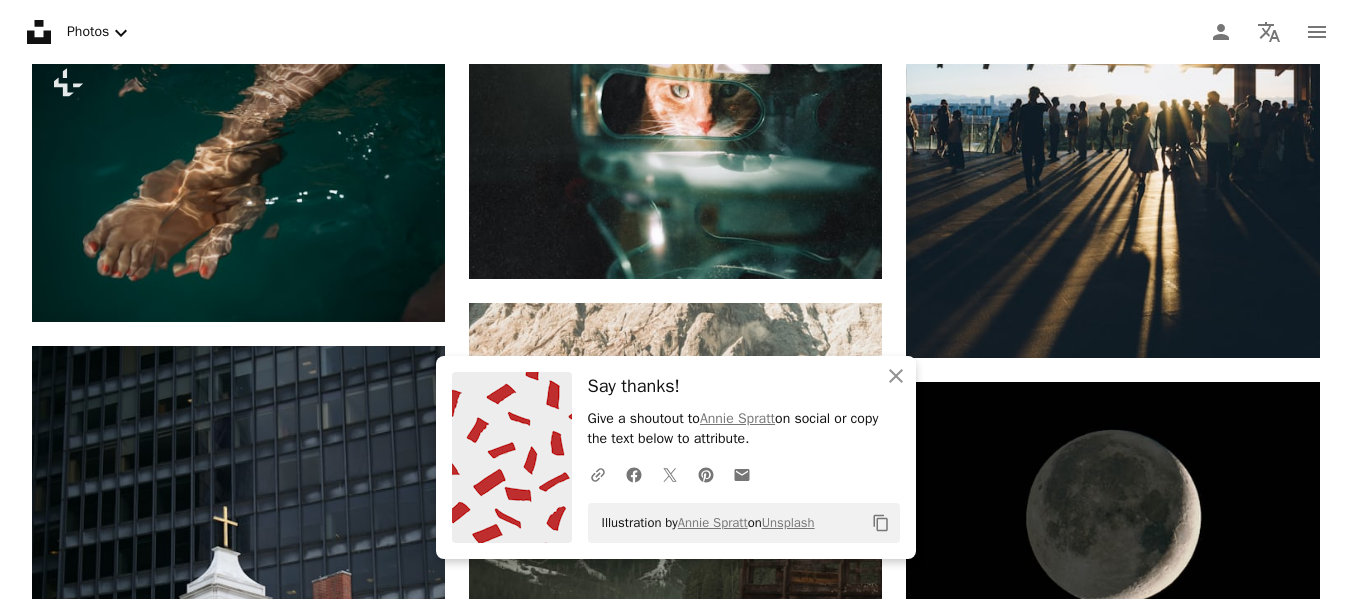 click at bounding box center [668, -4216] 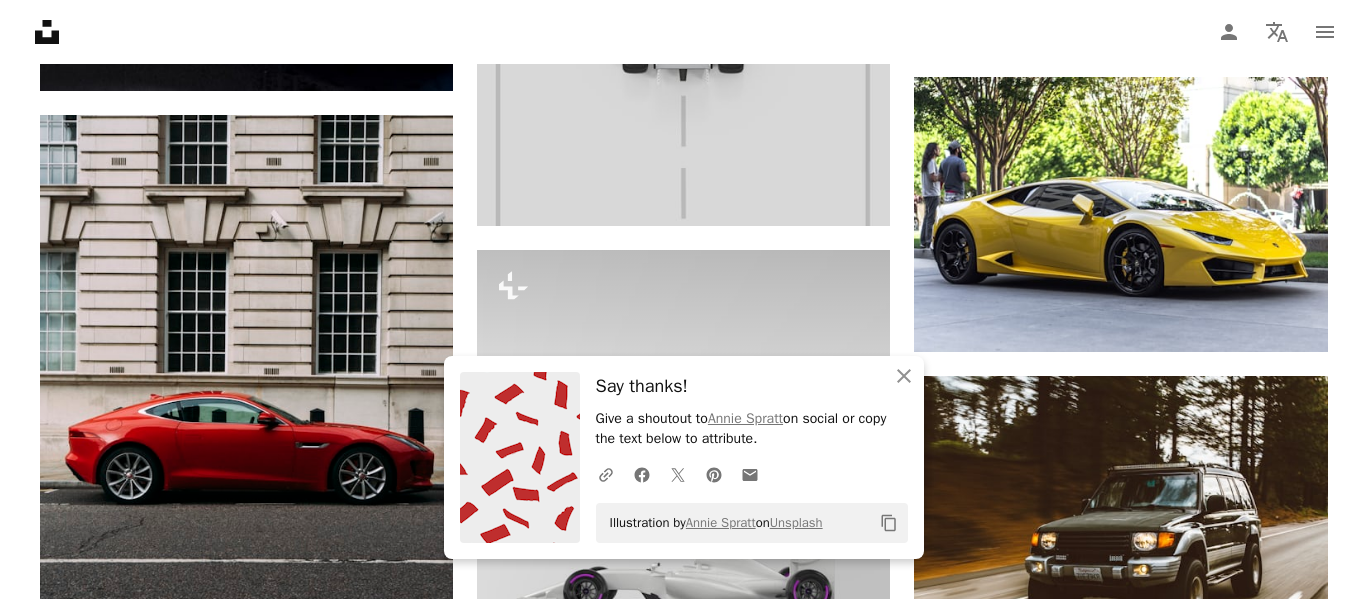 scroll, scrollTop: 2200, scrollLeft: 0, axis: vertical 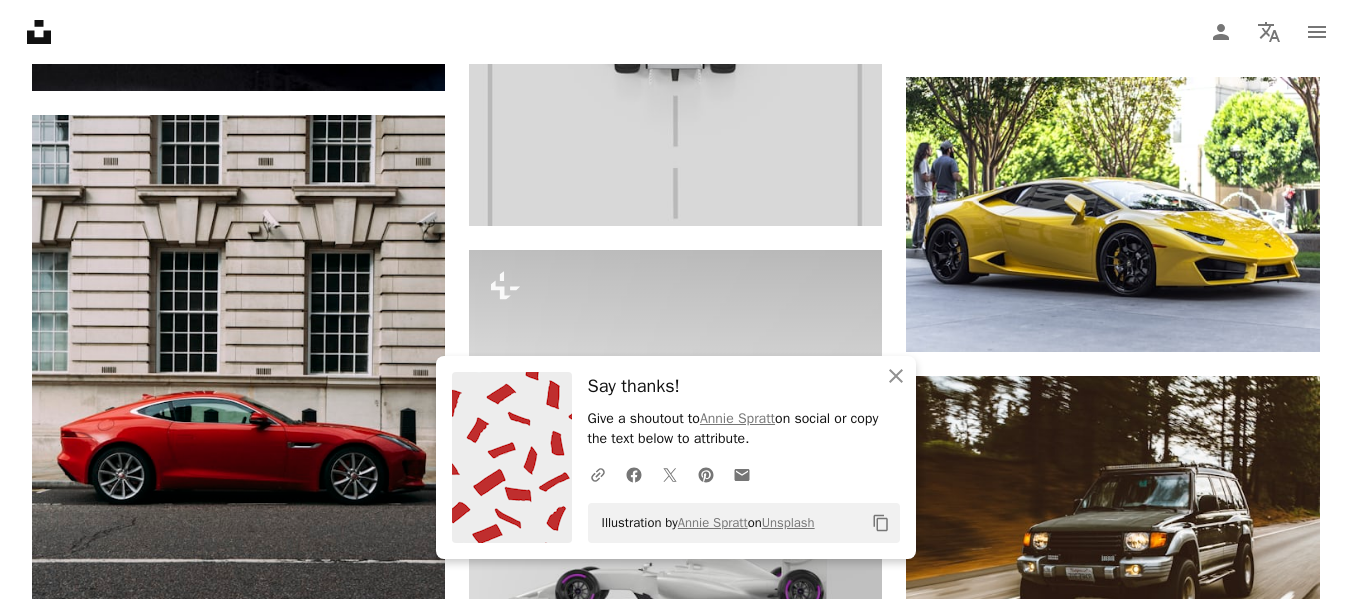 click at bounding box center (238, -1913) 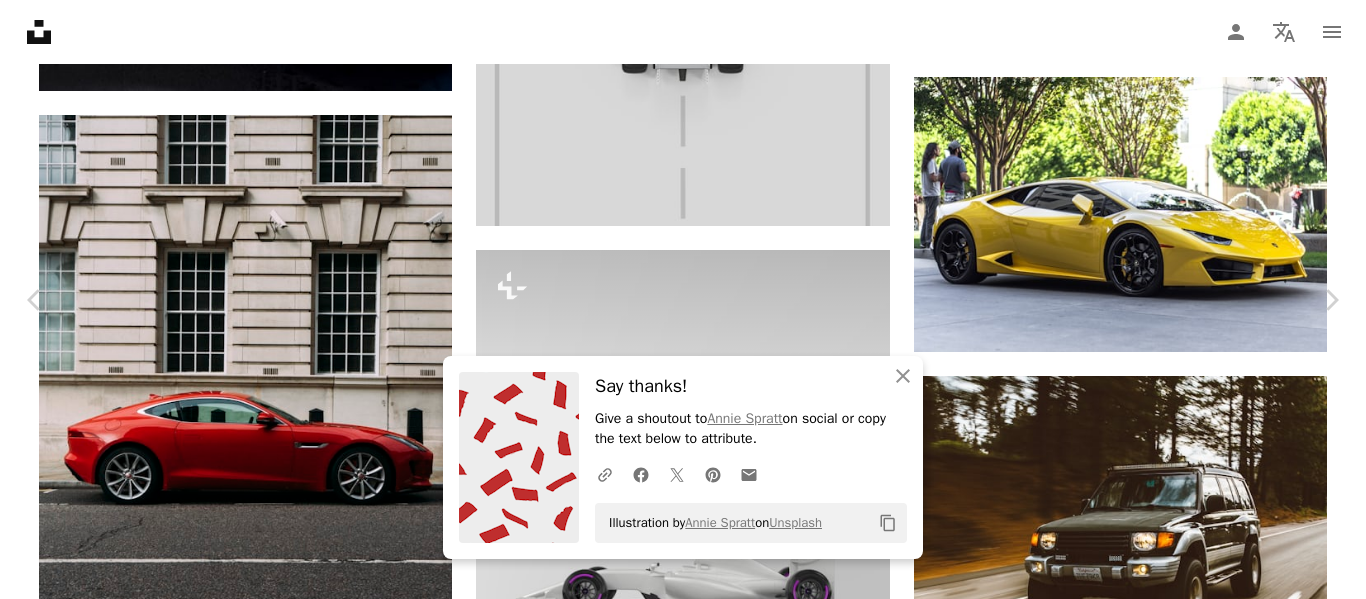 scroll, scrollTop: 1700, scrollLeft: 0, axis: vertical 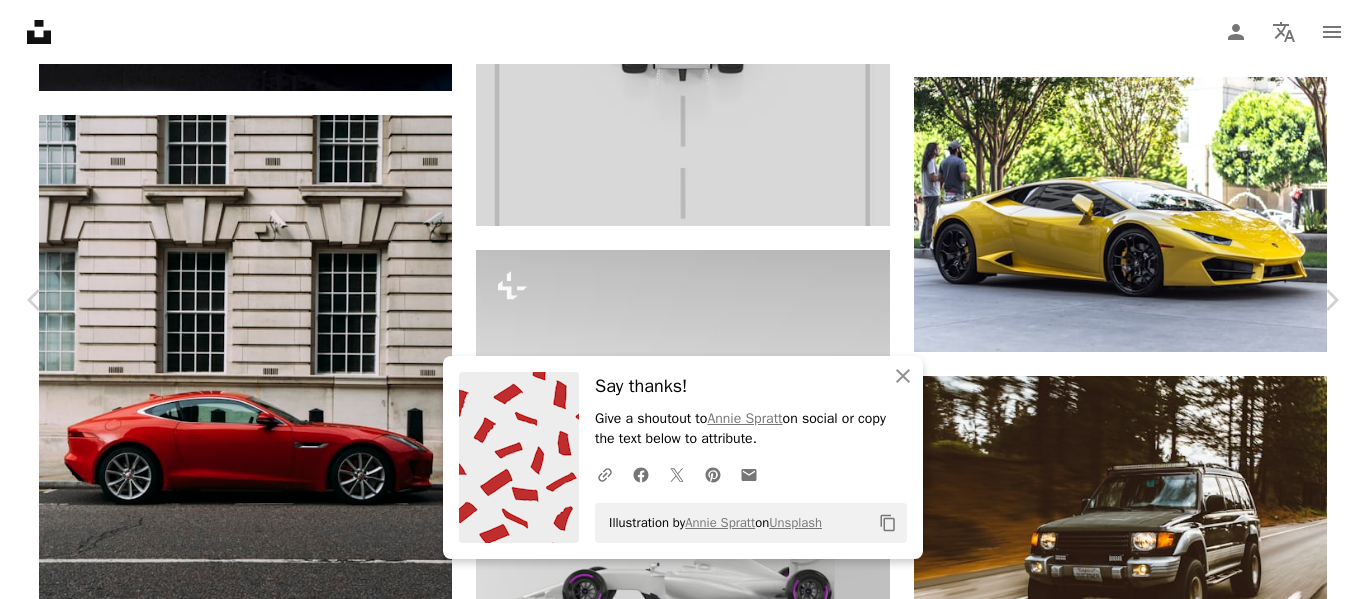 click on "Arrow pointing down" 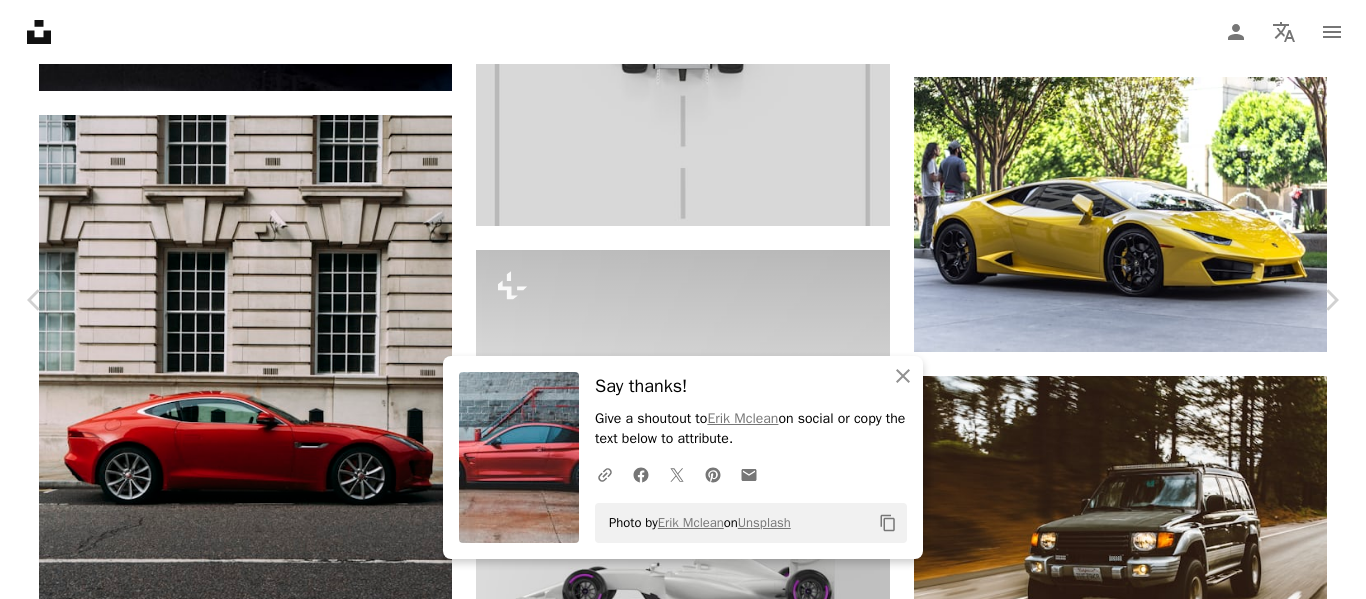scroll, scrollTop: 8400, scrollLeft: 0, axis: vertical 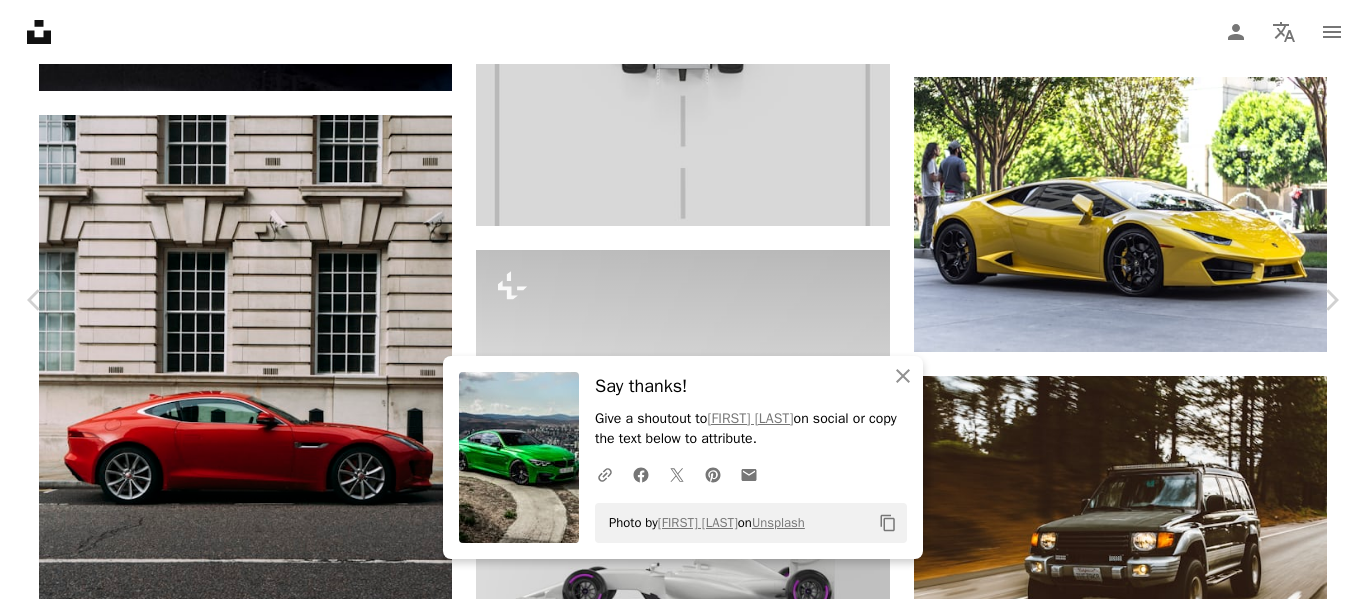 click on "Arrow pointing down" 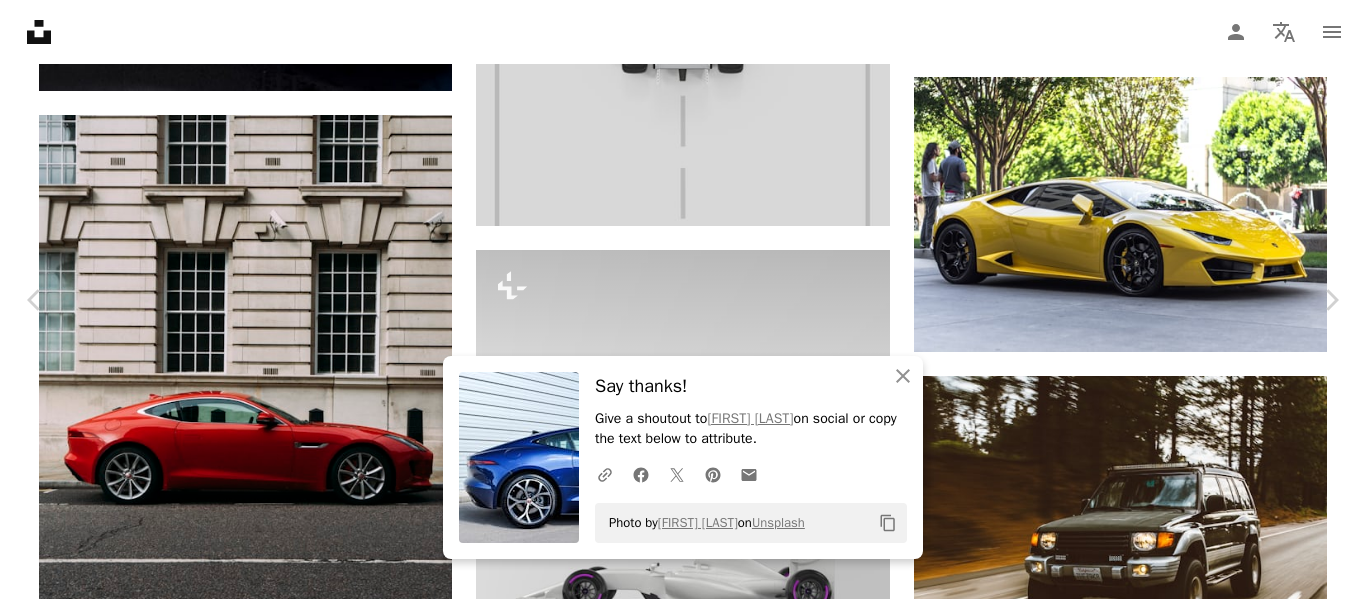 click on "Arrow pointing down" 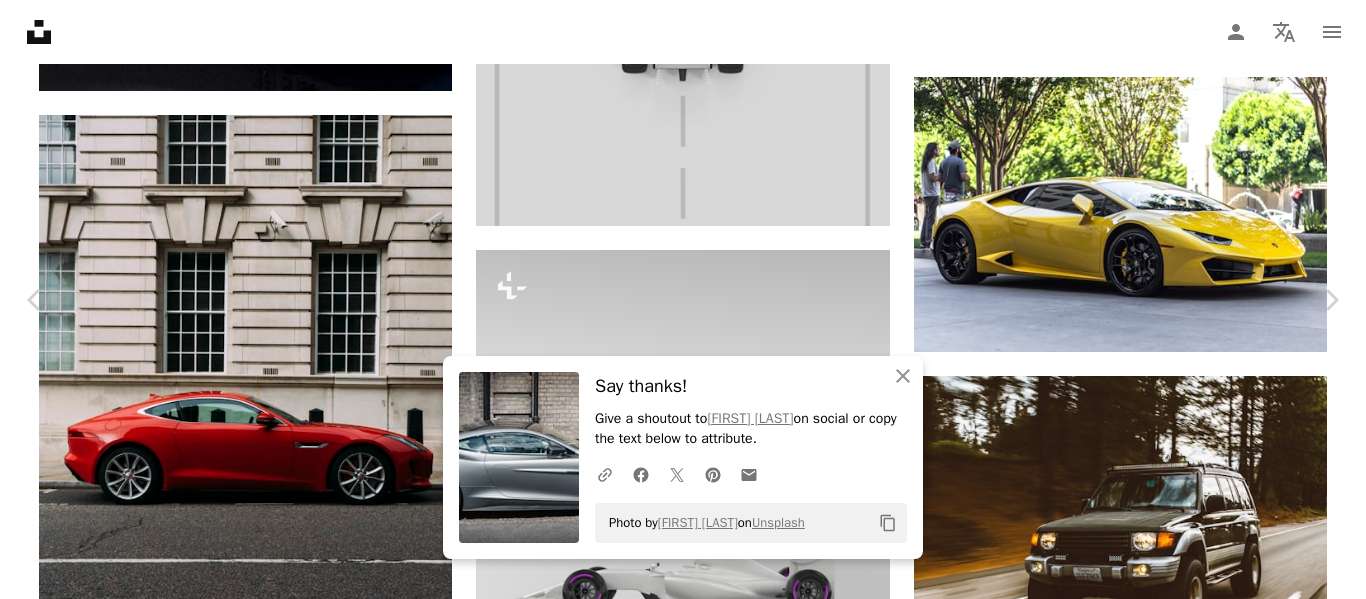 scroll, scrollTop: 11400, scrollLeft: 0, axis: vertical 